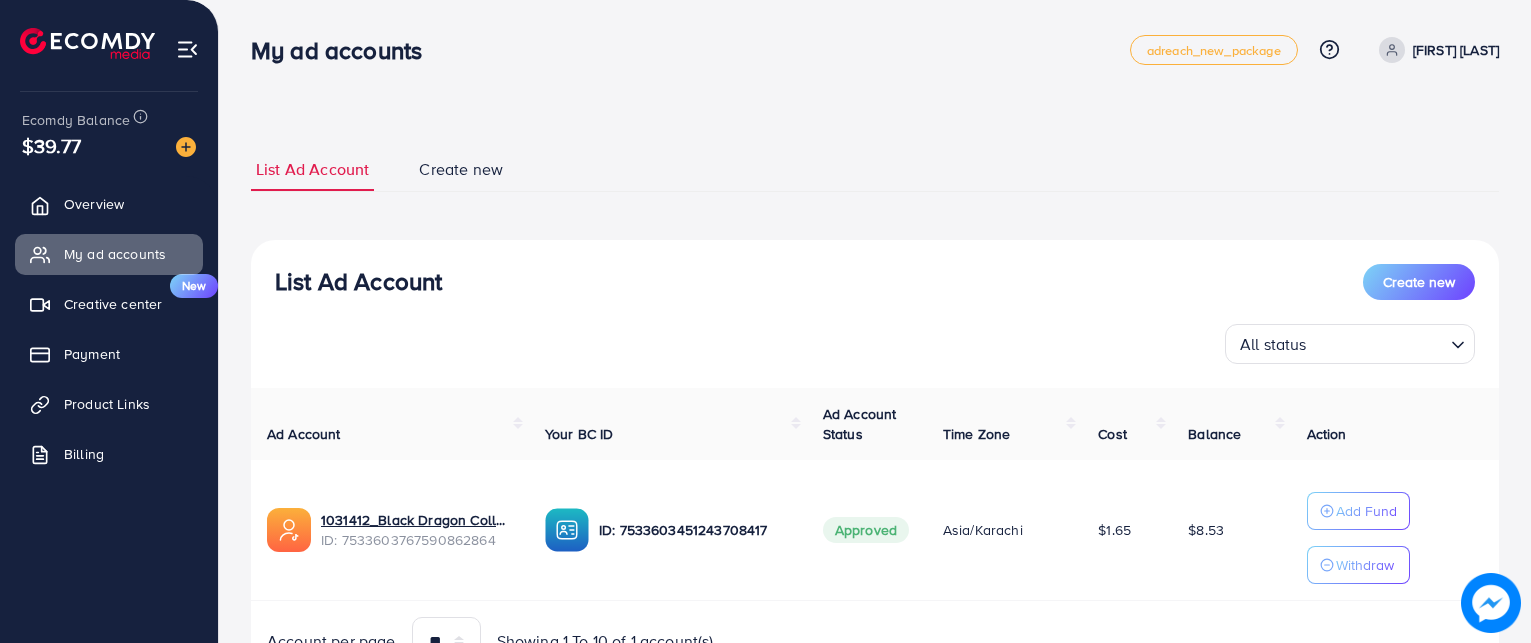 scroll, scrollTop: 0, scrollLeft: 0, axis: both 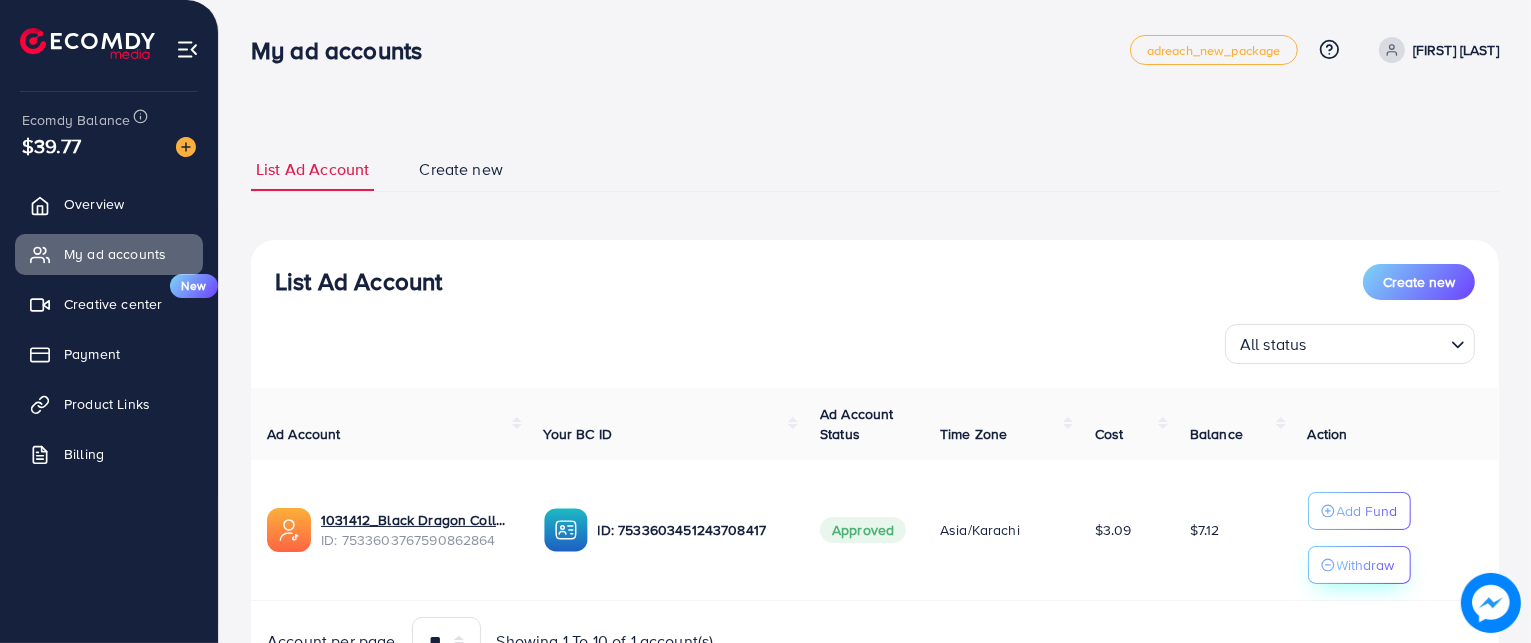 click on "Withdraw" at bounding box center [1366, 565] 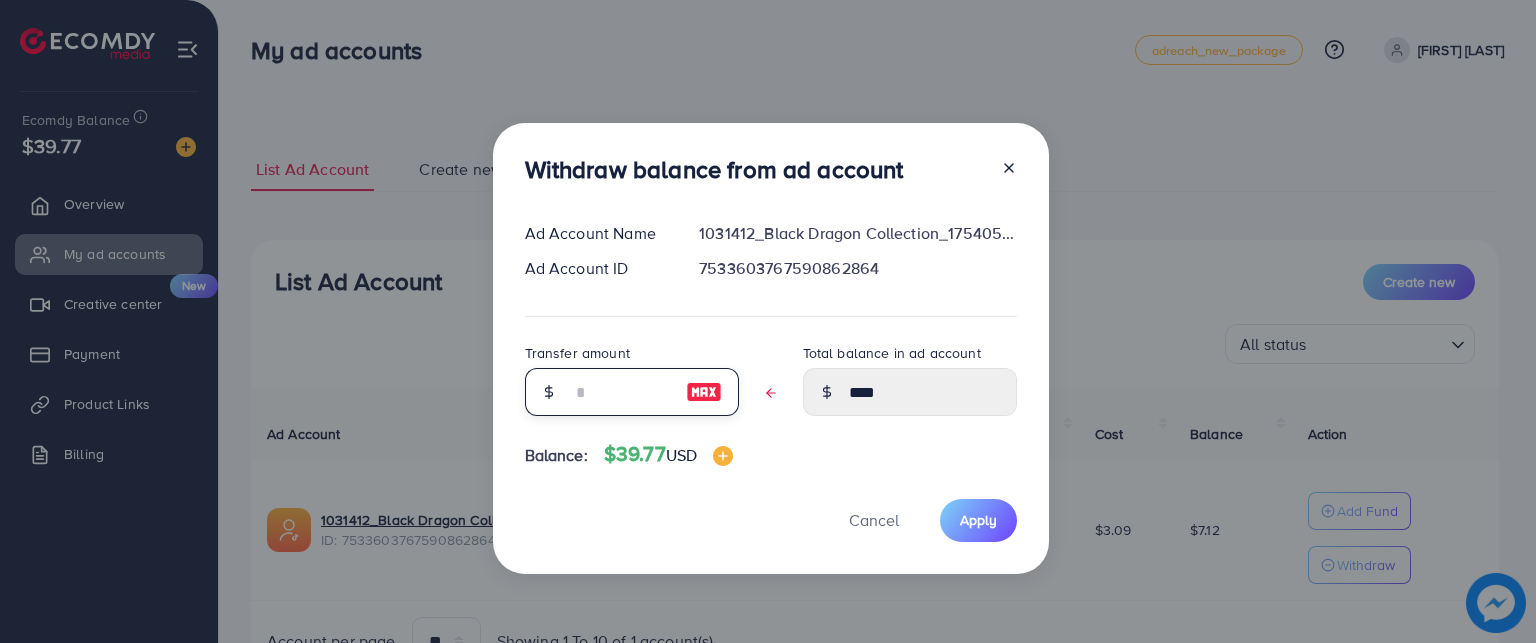 click at bounding box center [621, 392] 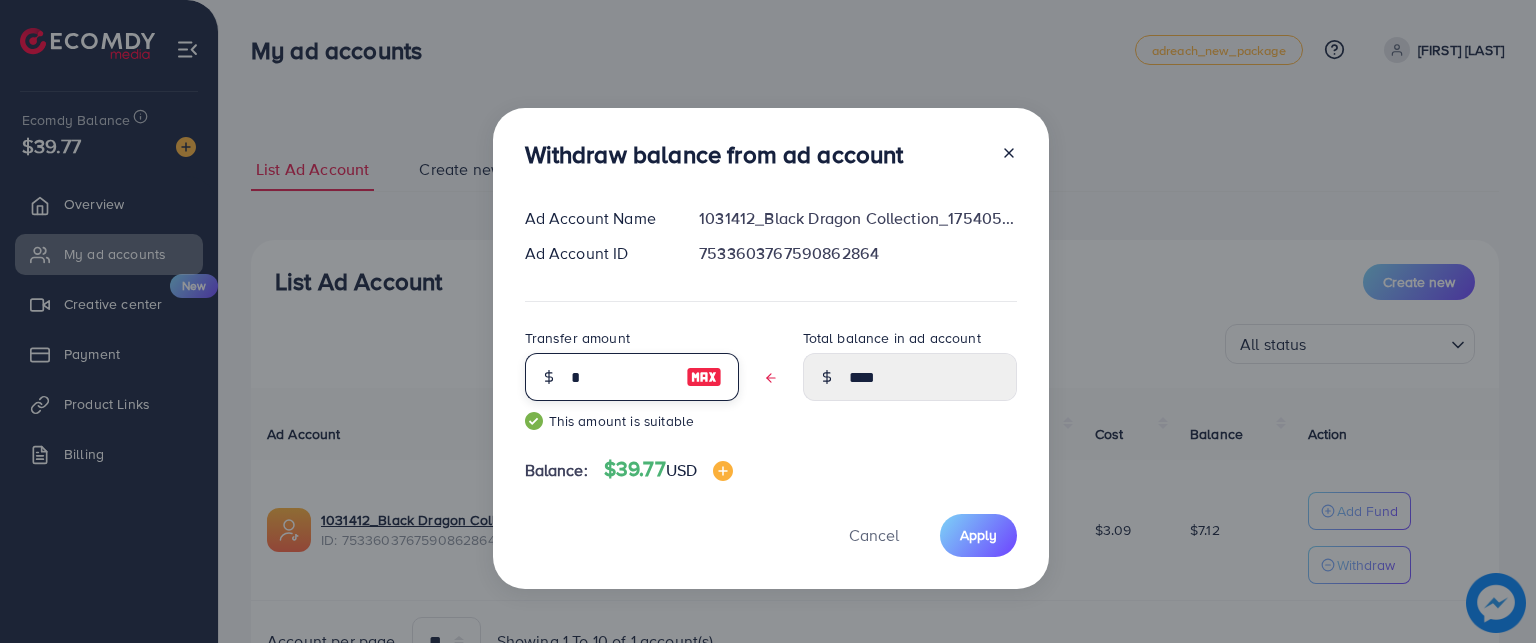 type on "****" 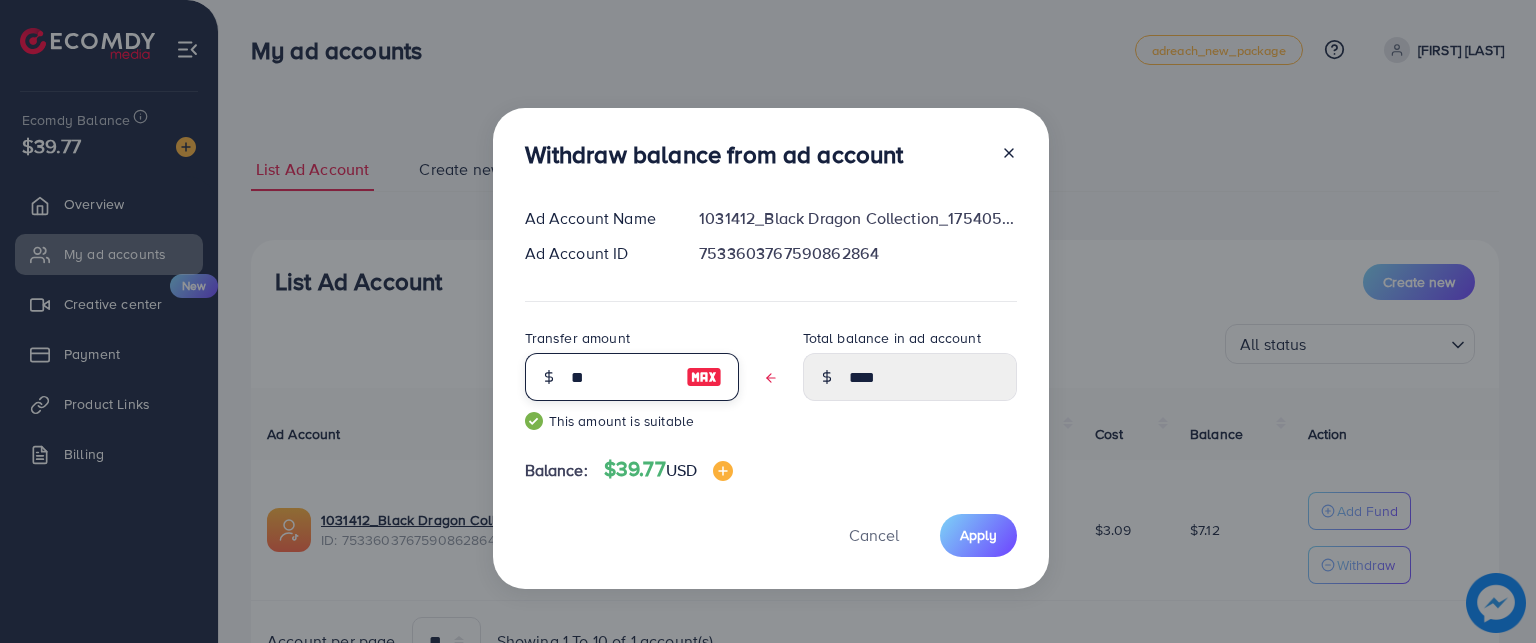 type on "***" 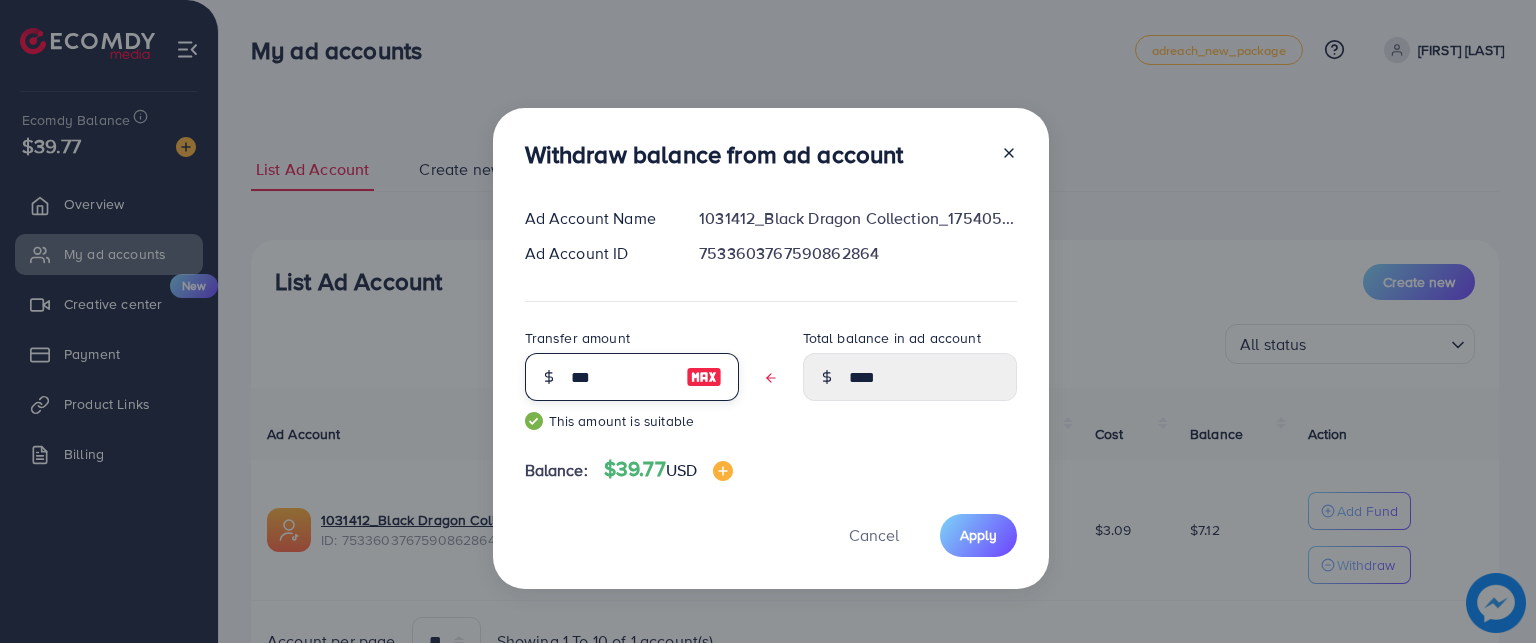 type on "****" 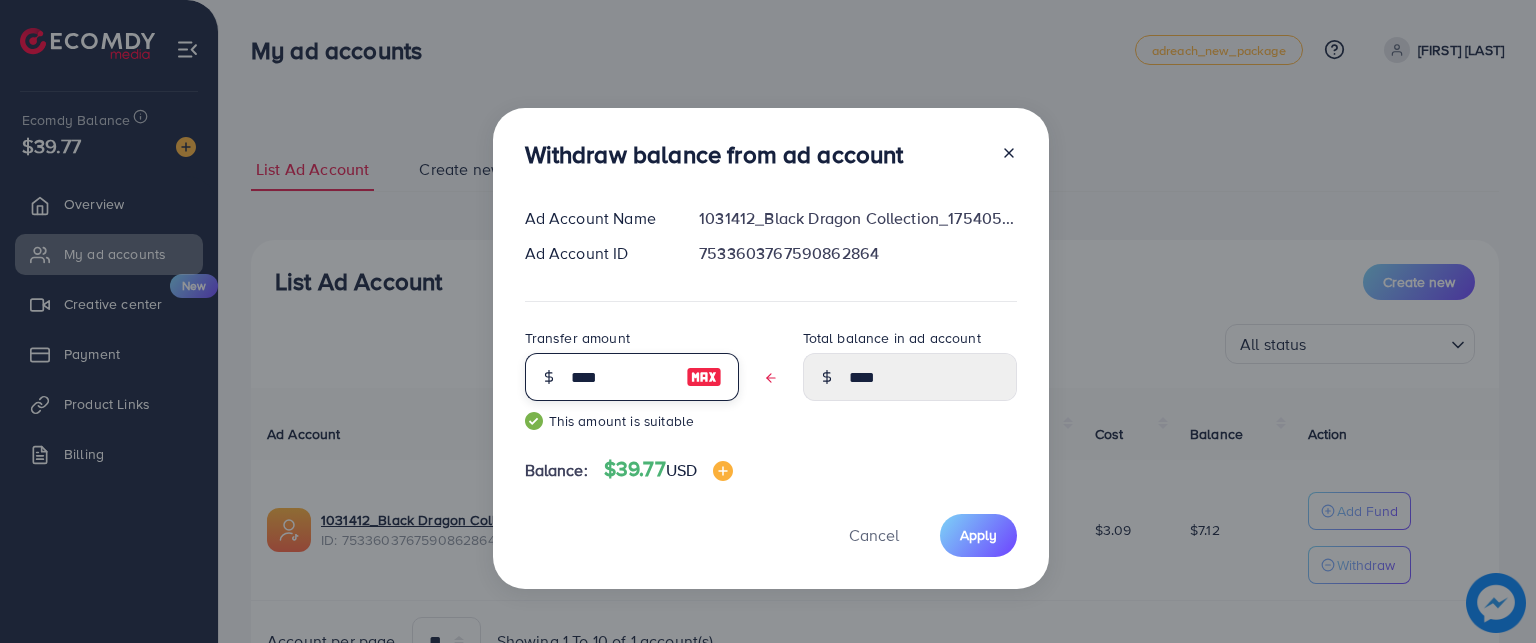 type on "****" 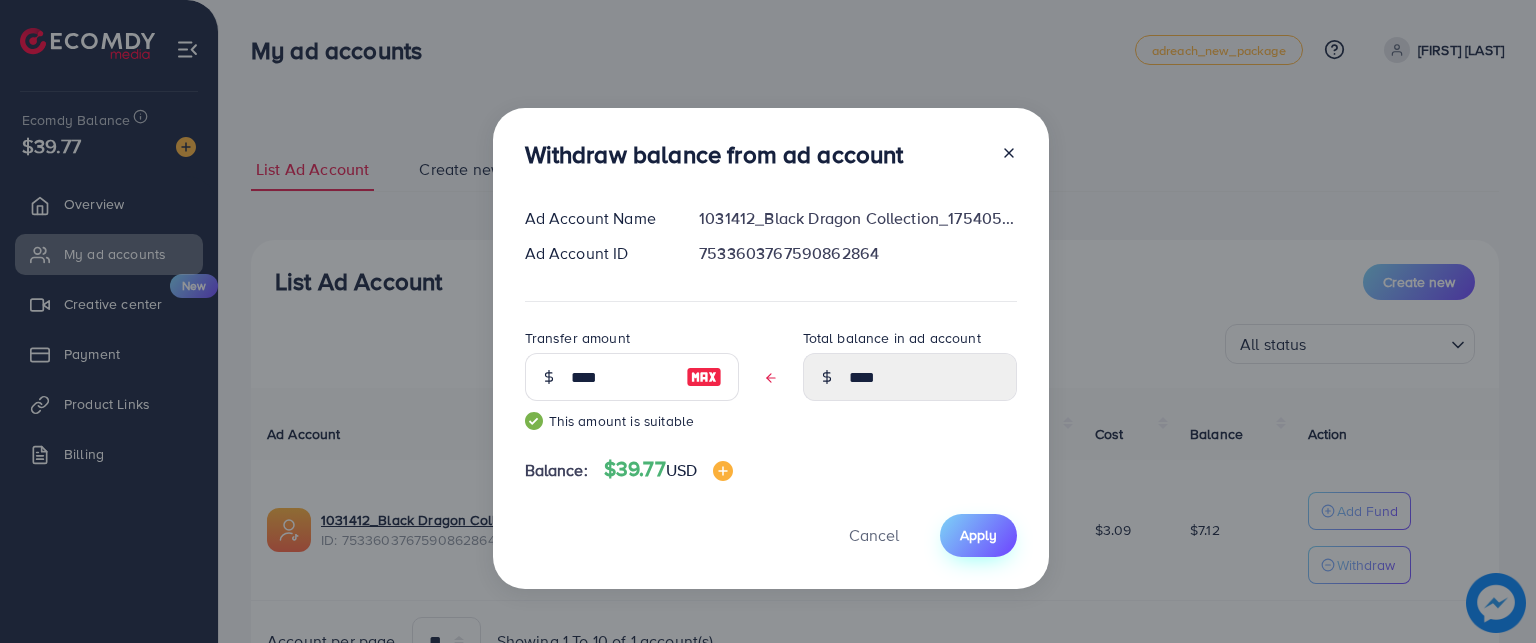 click on "Apply" at bounding box center (978, 535) 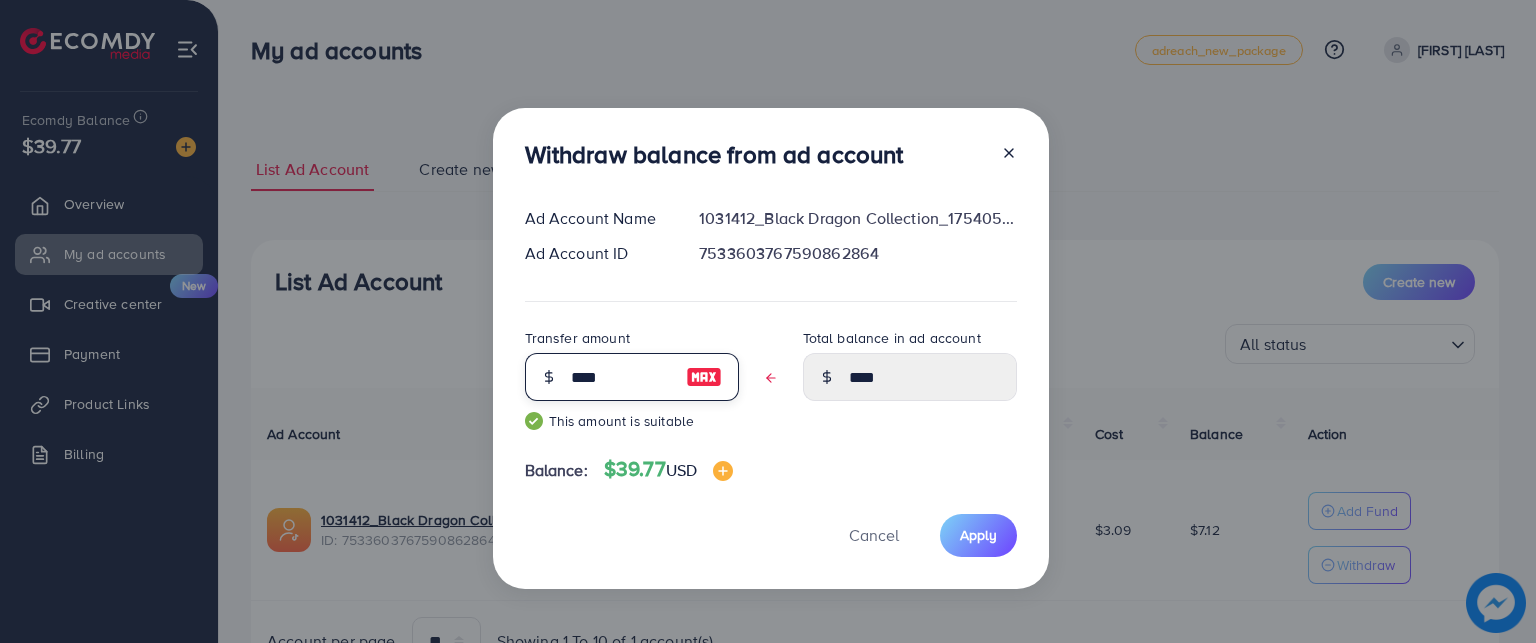 click on "****" at bounding box center [621, 377] 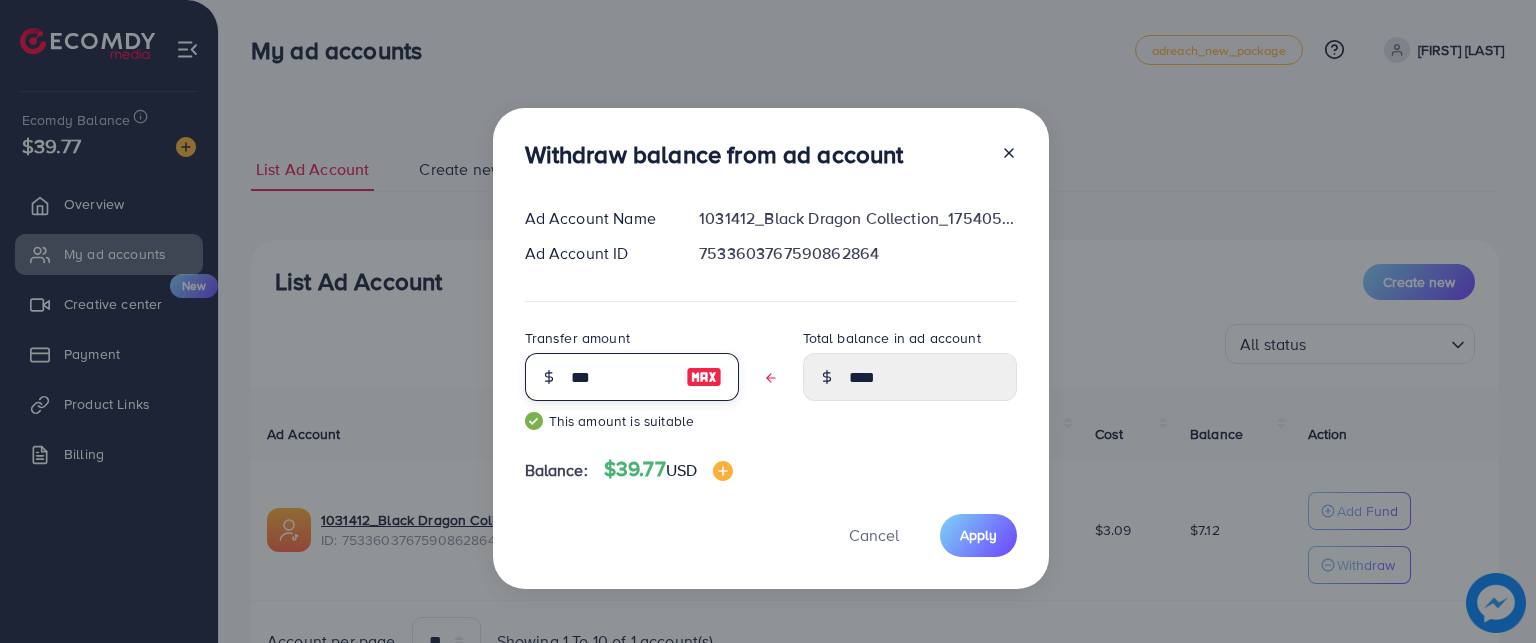 type on "****" 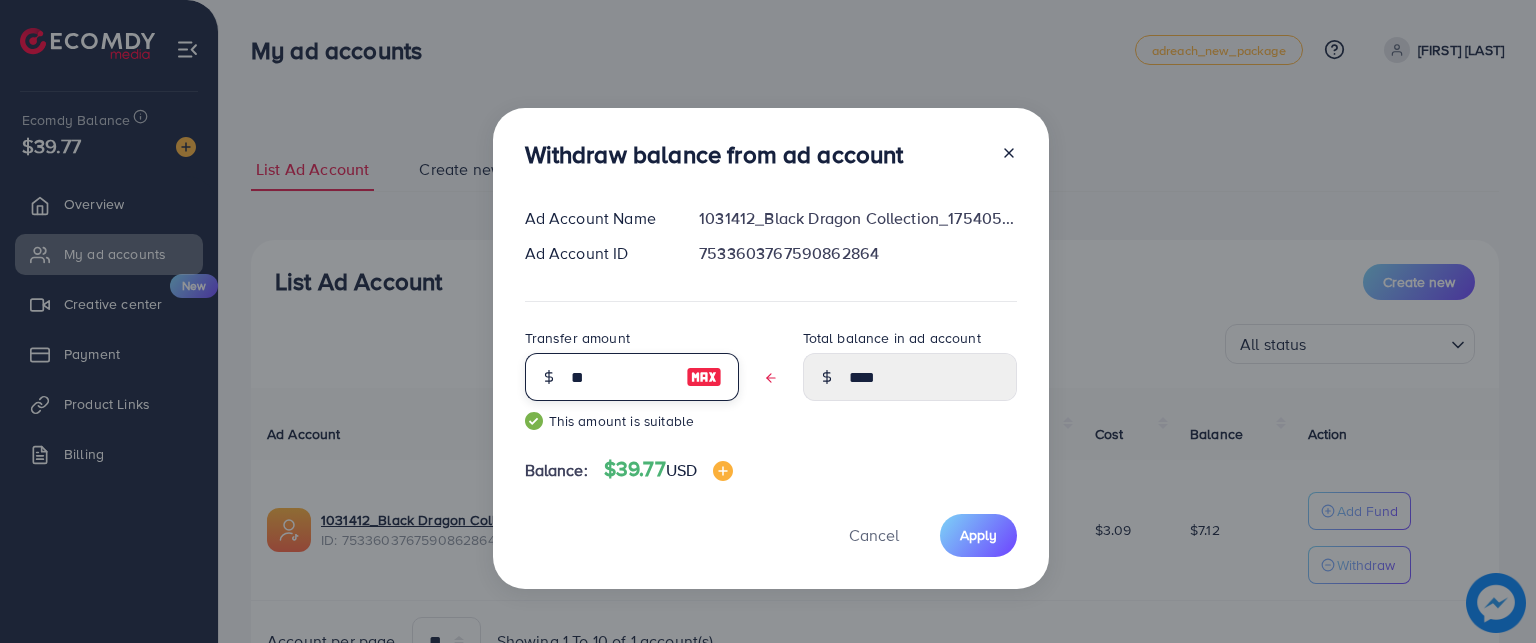 type on "****" 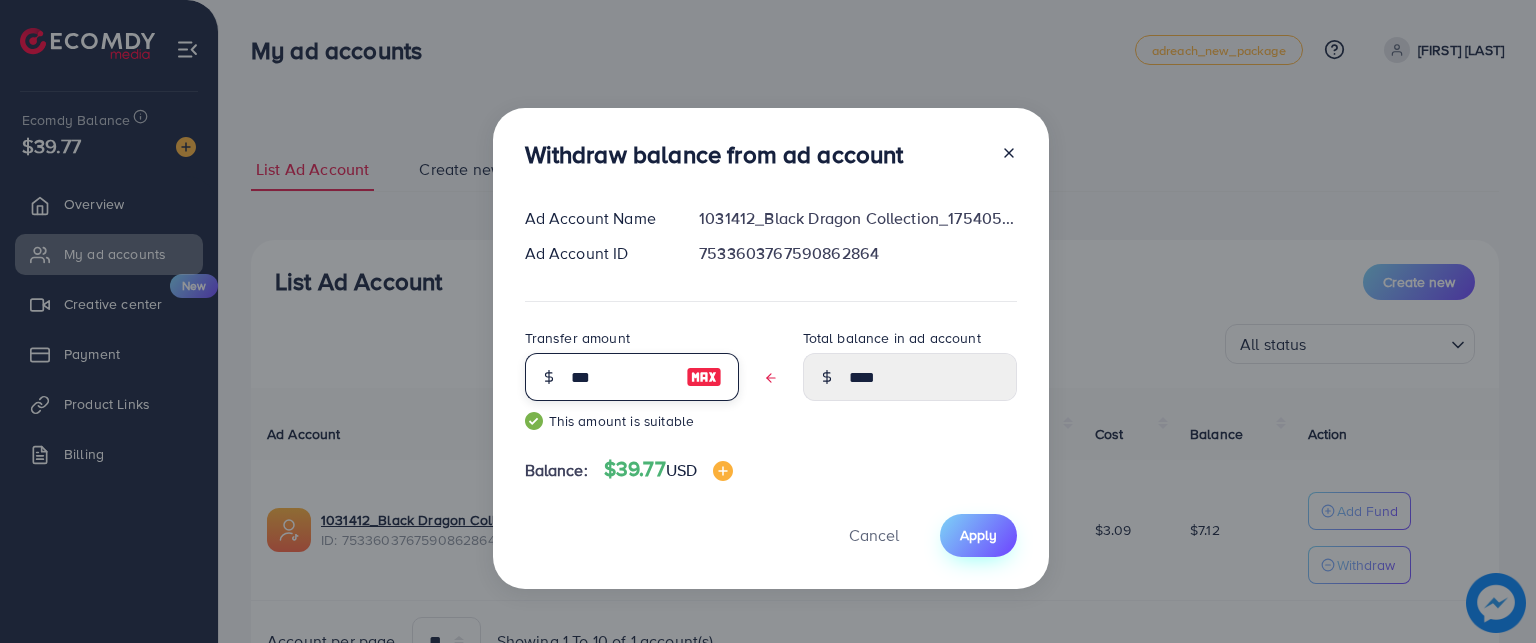 type on "****" 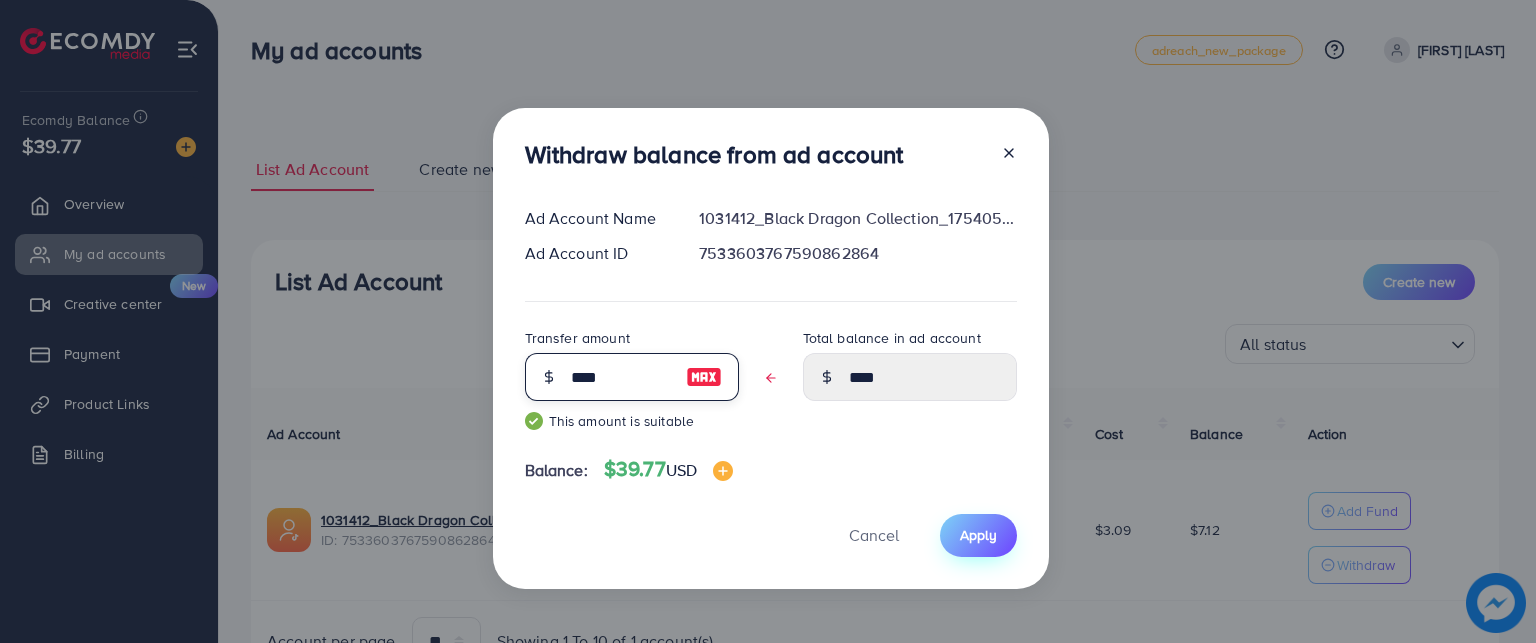 type on "****" 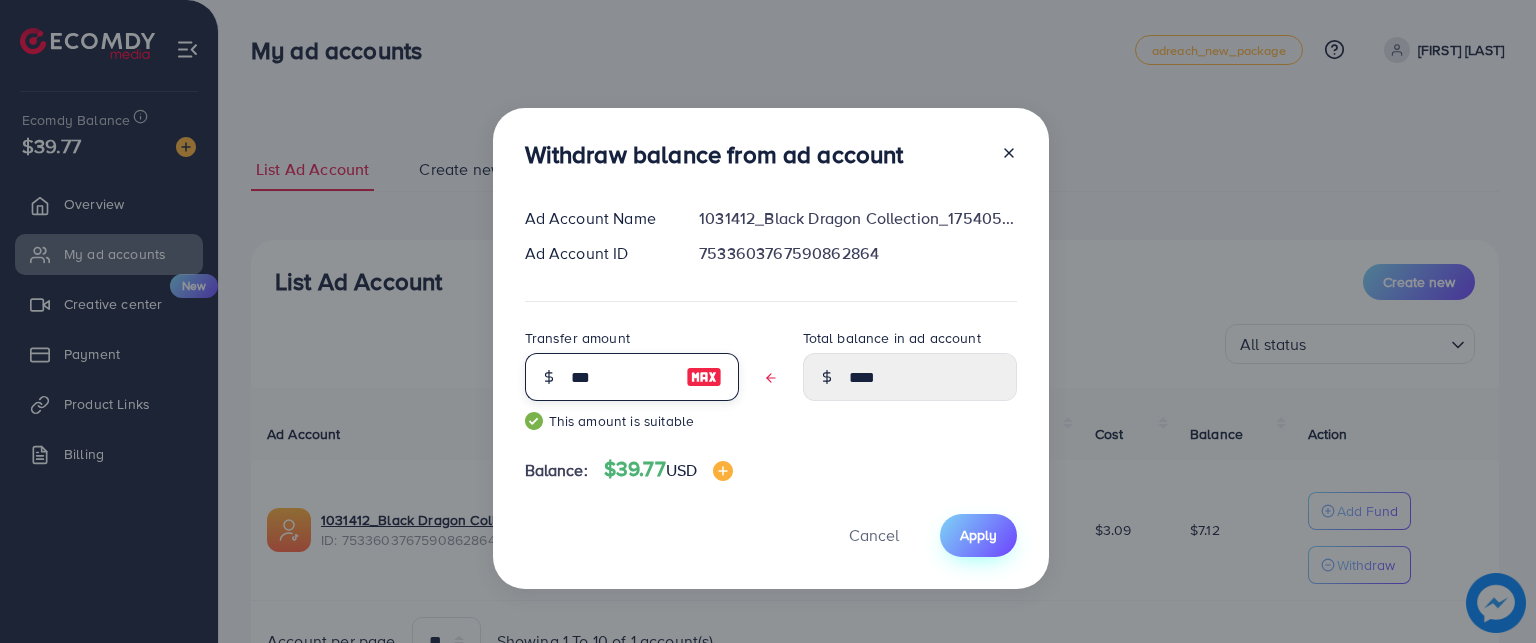 type on "****" 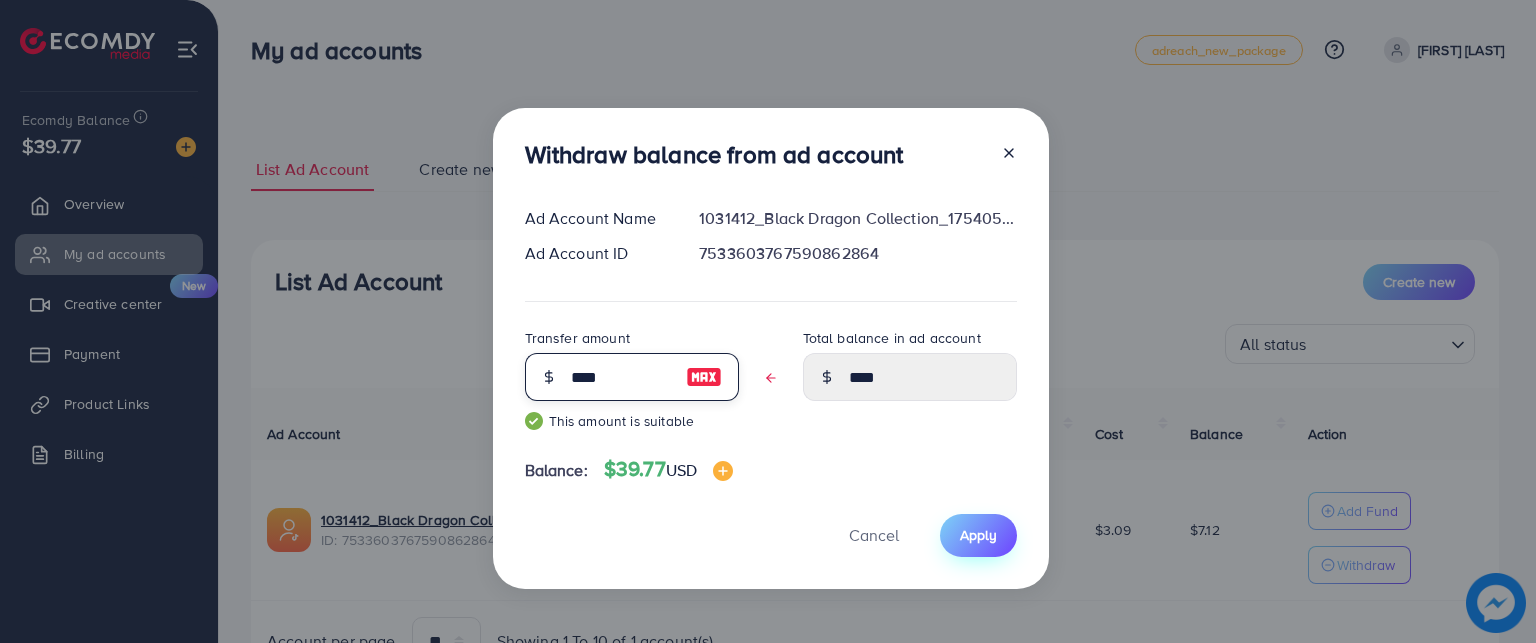 type on "****" 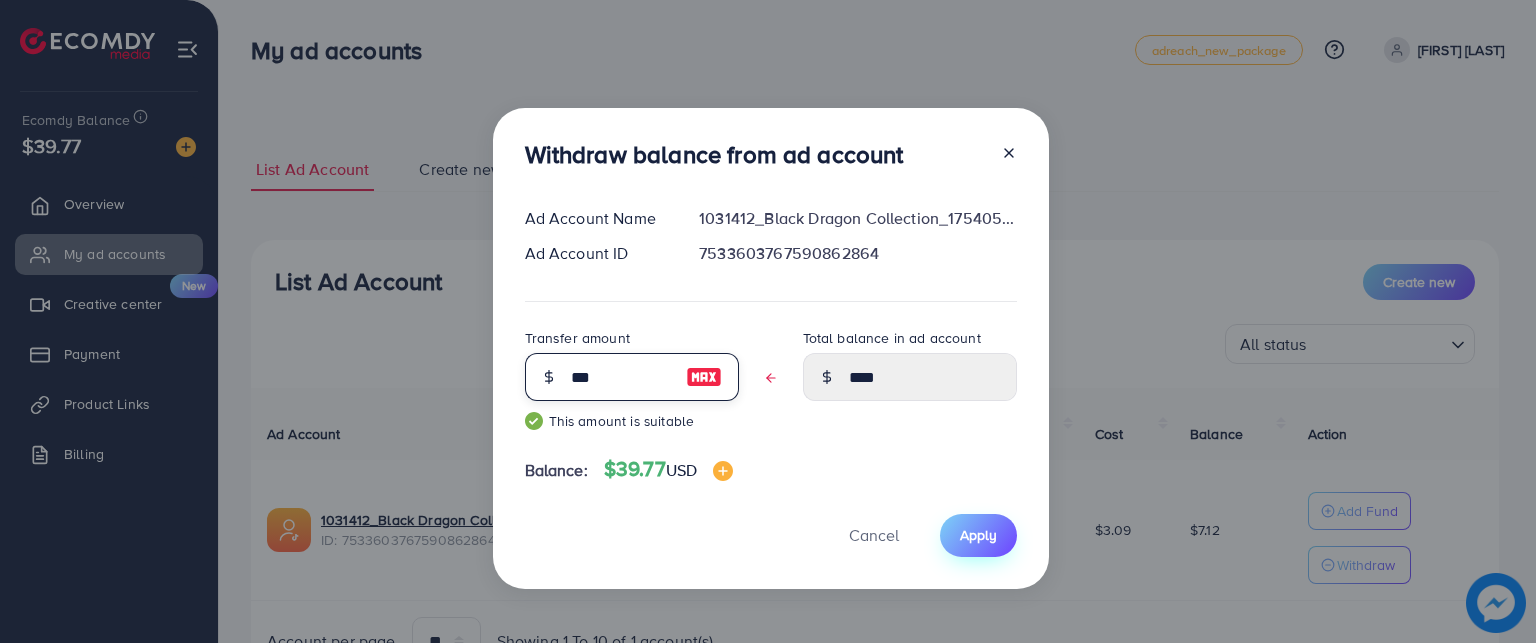 type on "****" 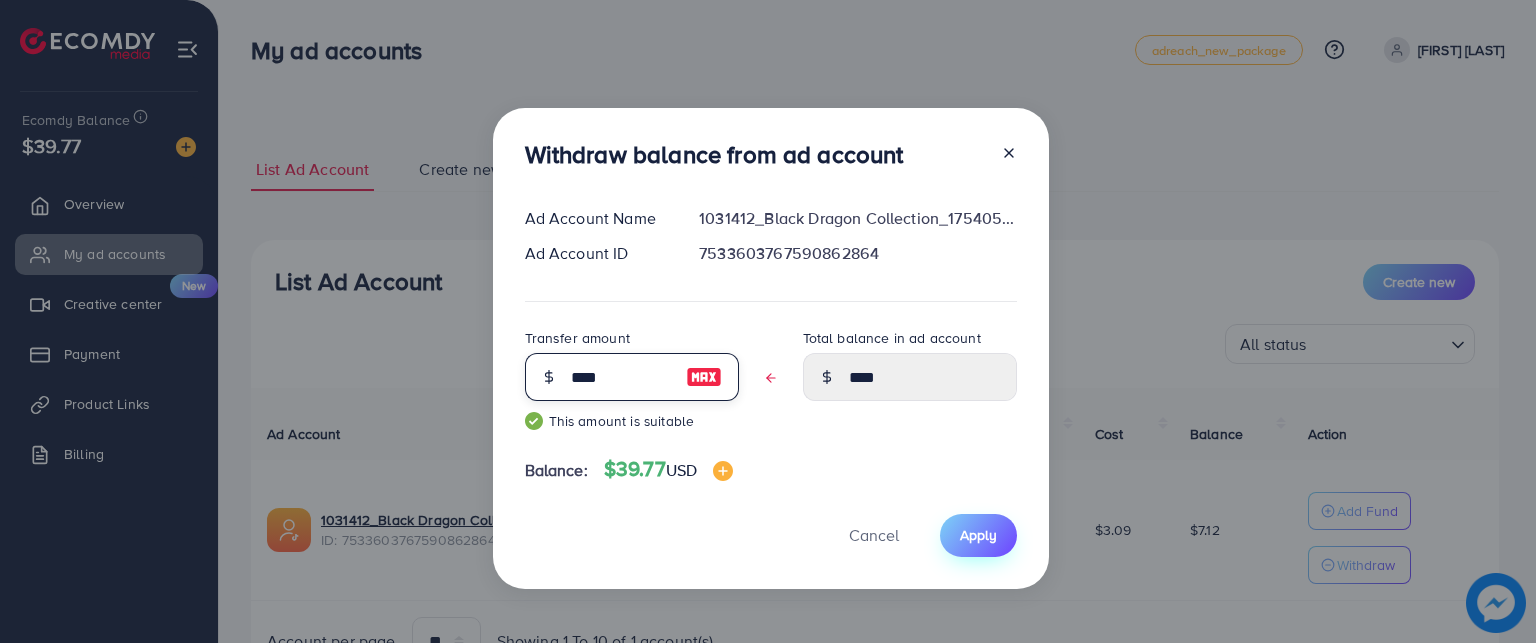 type on "****" 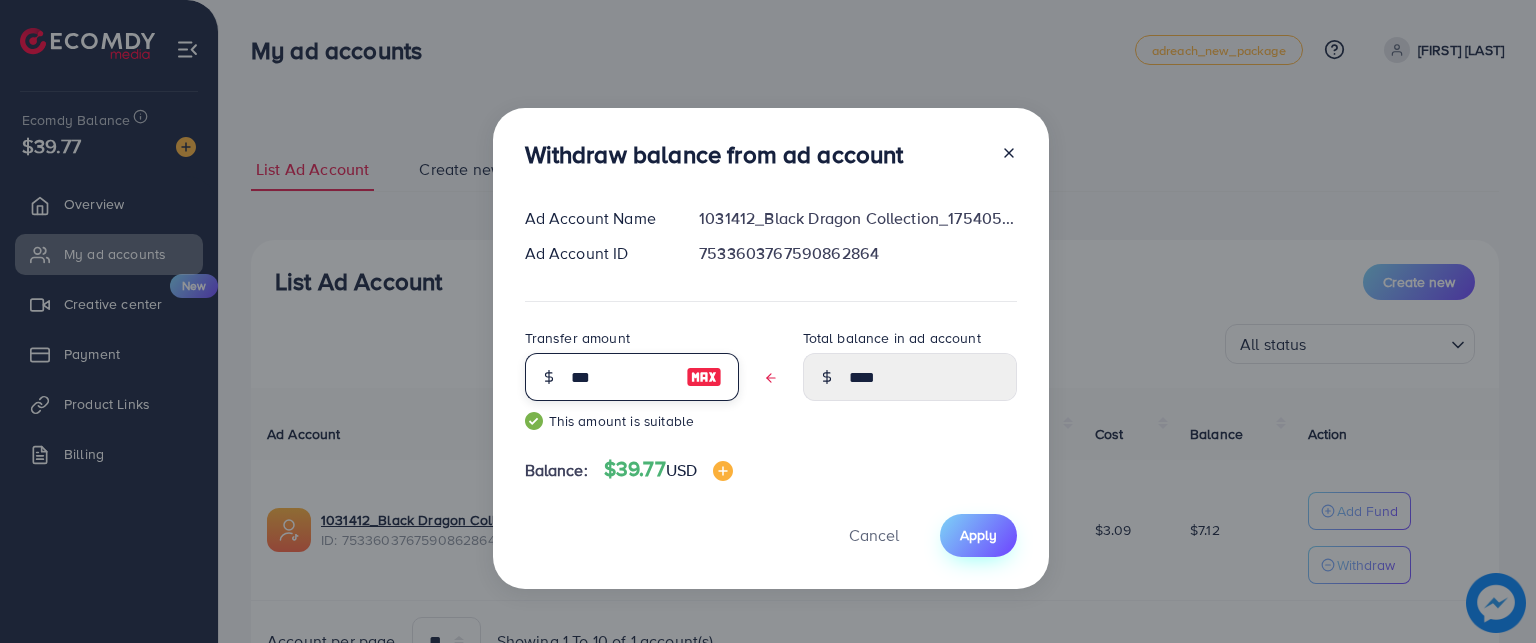 type on "****" 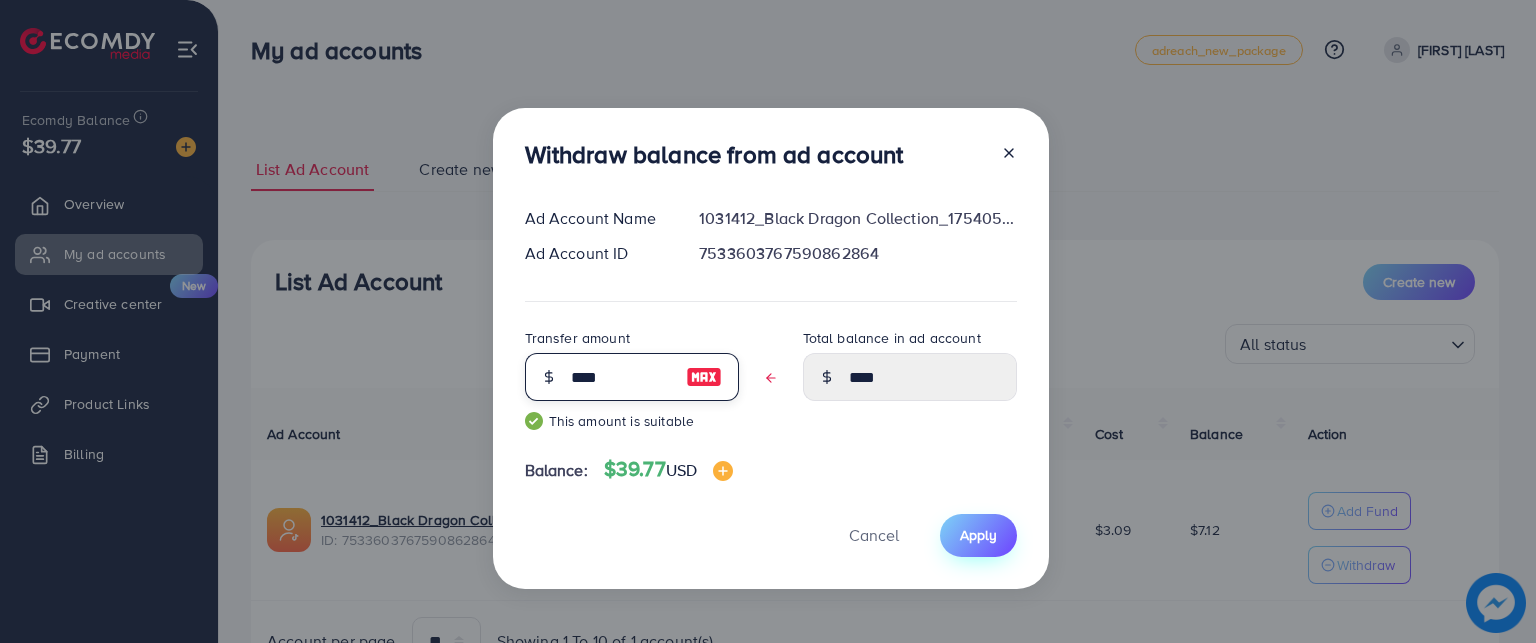type on "****" 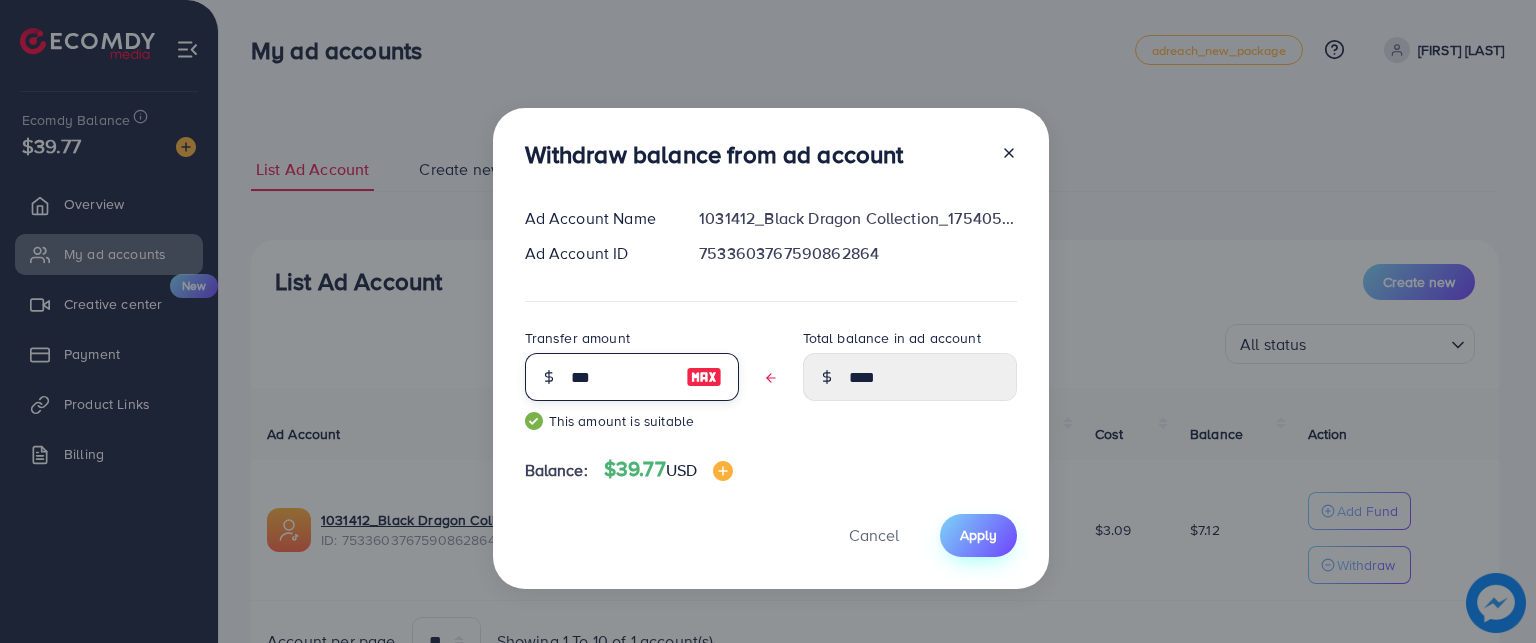 type on "****" 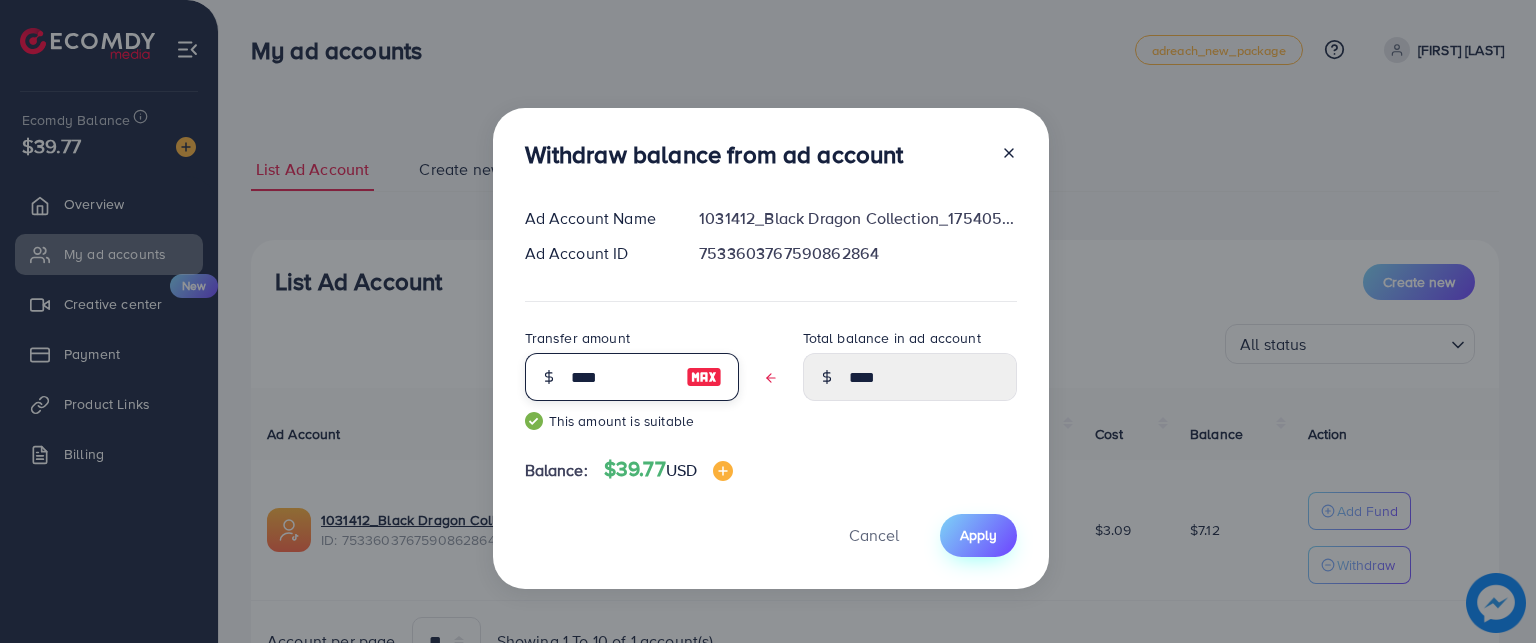 type on "****" 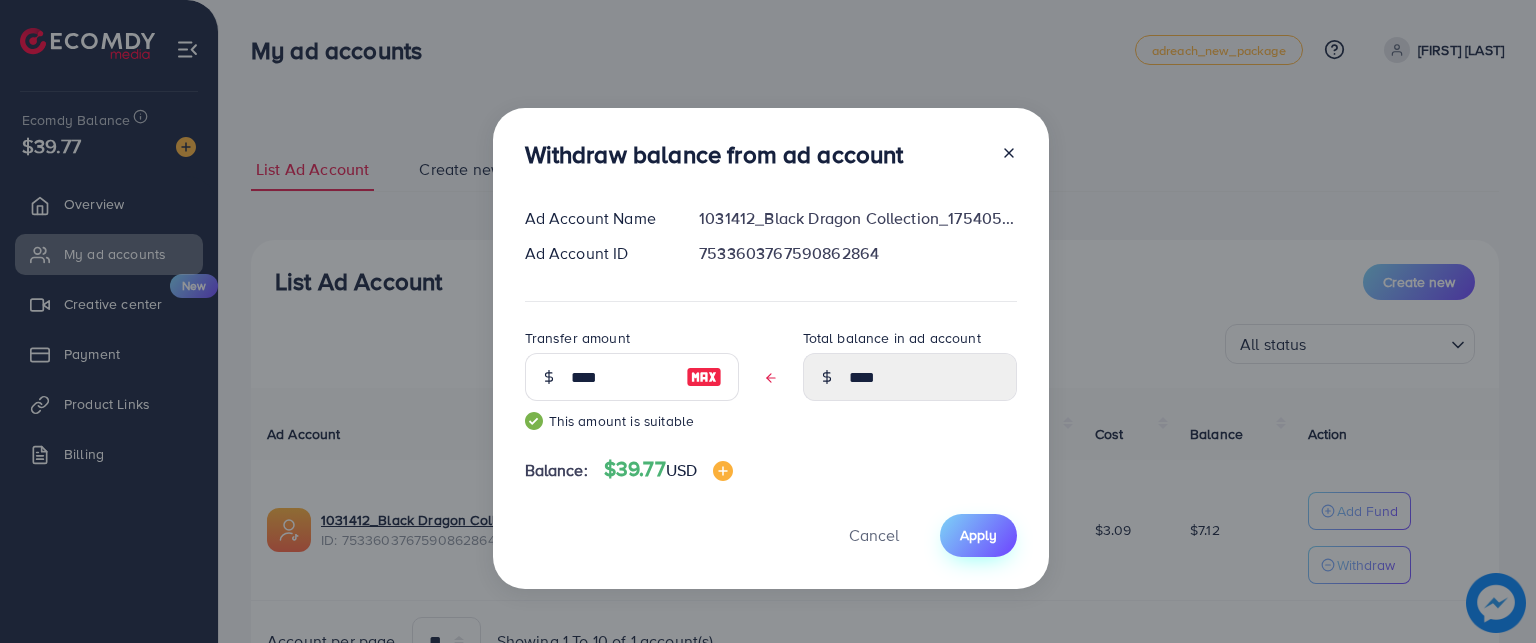 click on "Apply" at bounding box center [978, 535] 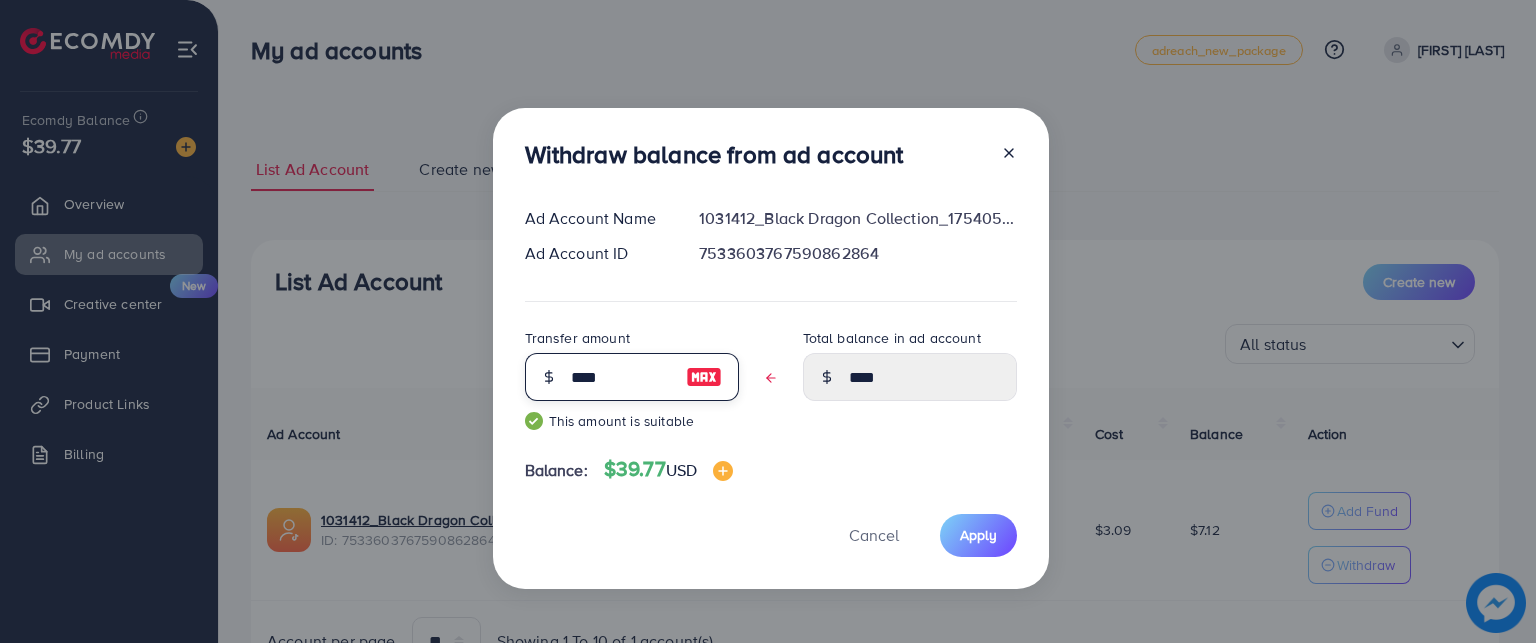 click on "****" at bounding box center (621, 377) 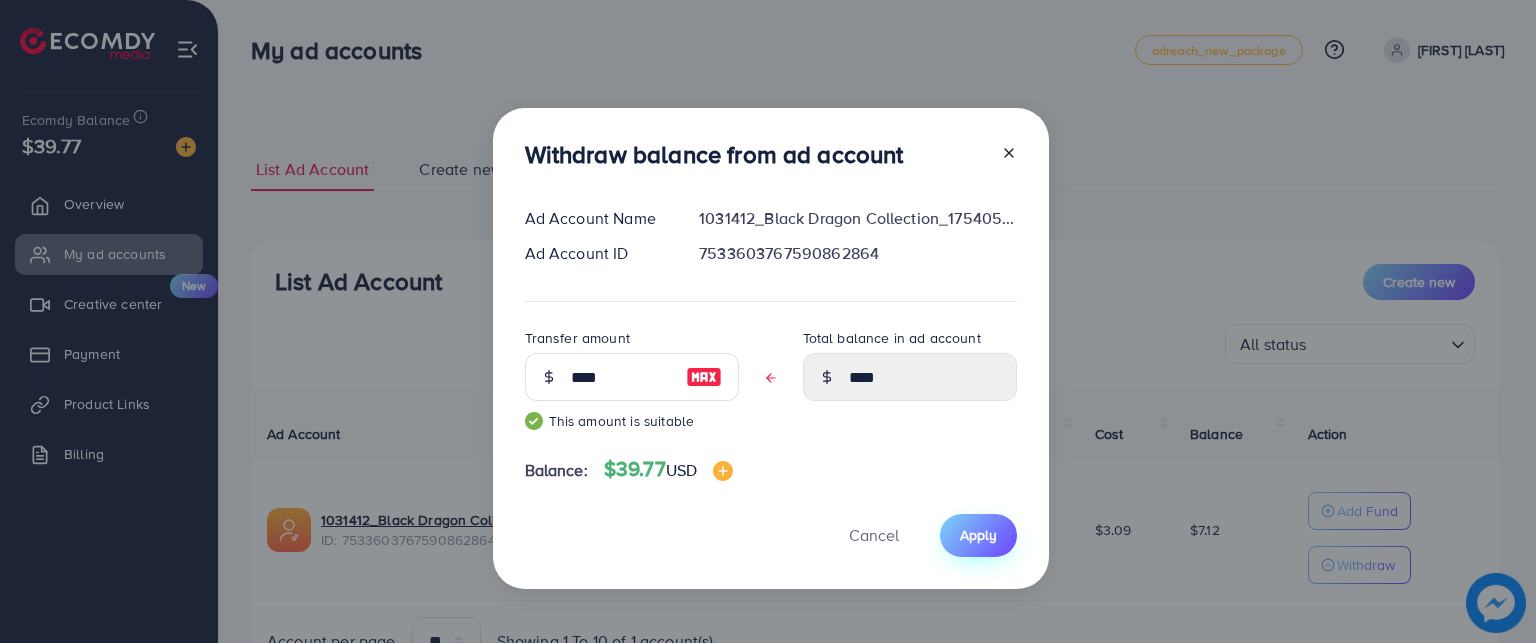 click on "Apply" at bounding box center (978, 535) 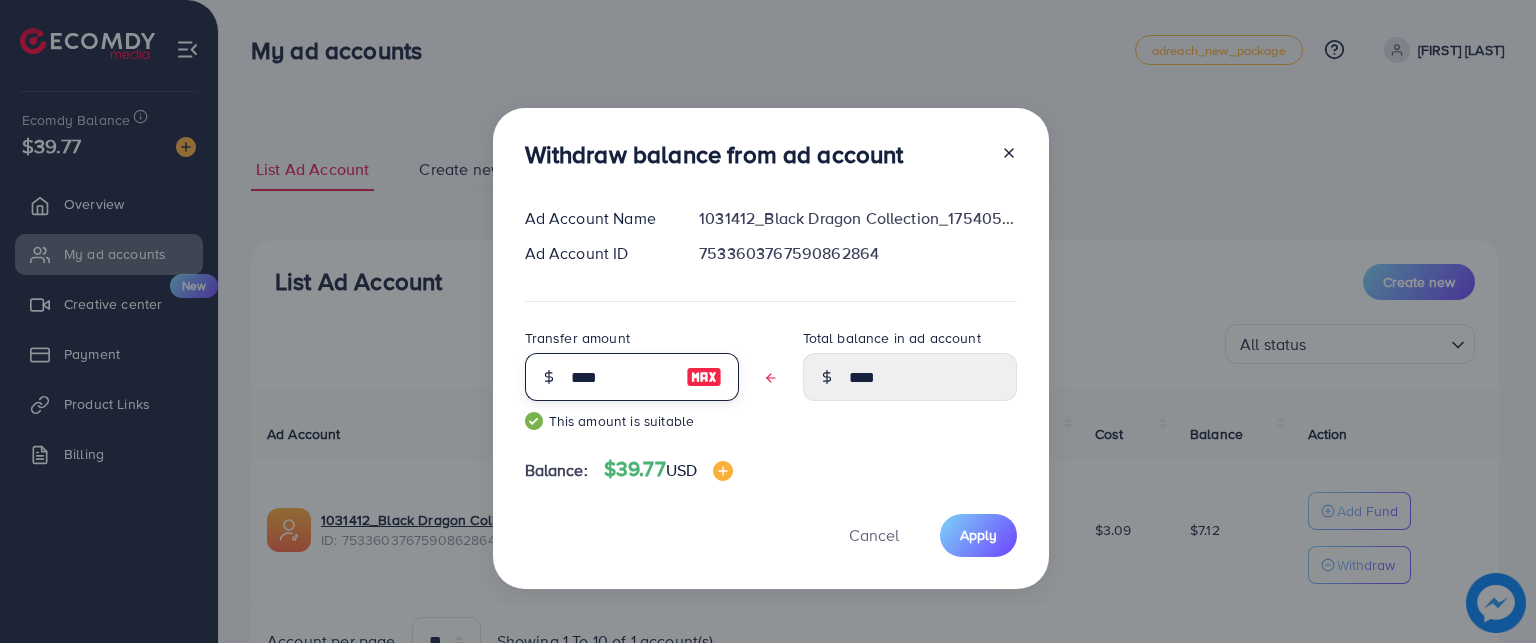 click on "****" at bounding box center [621, 377] 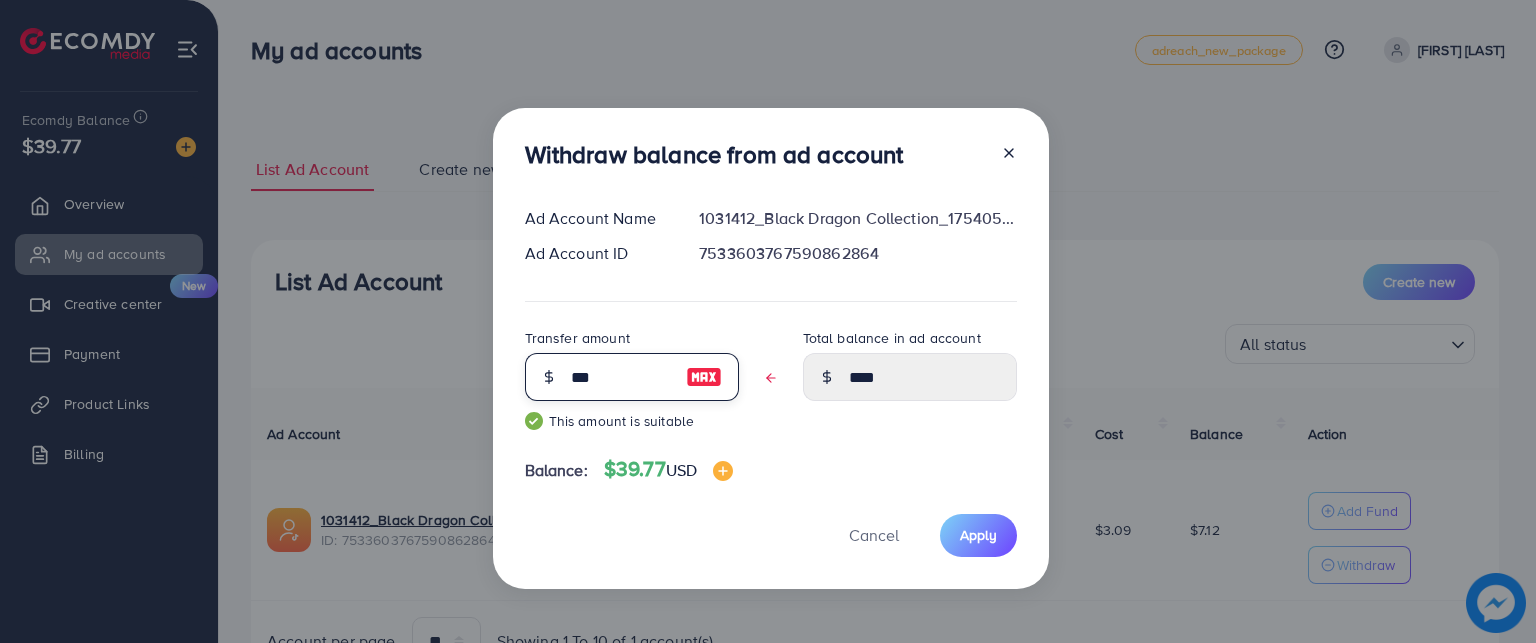 type on "****" 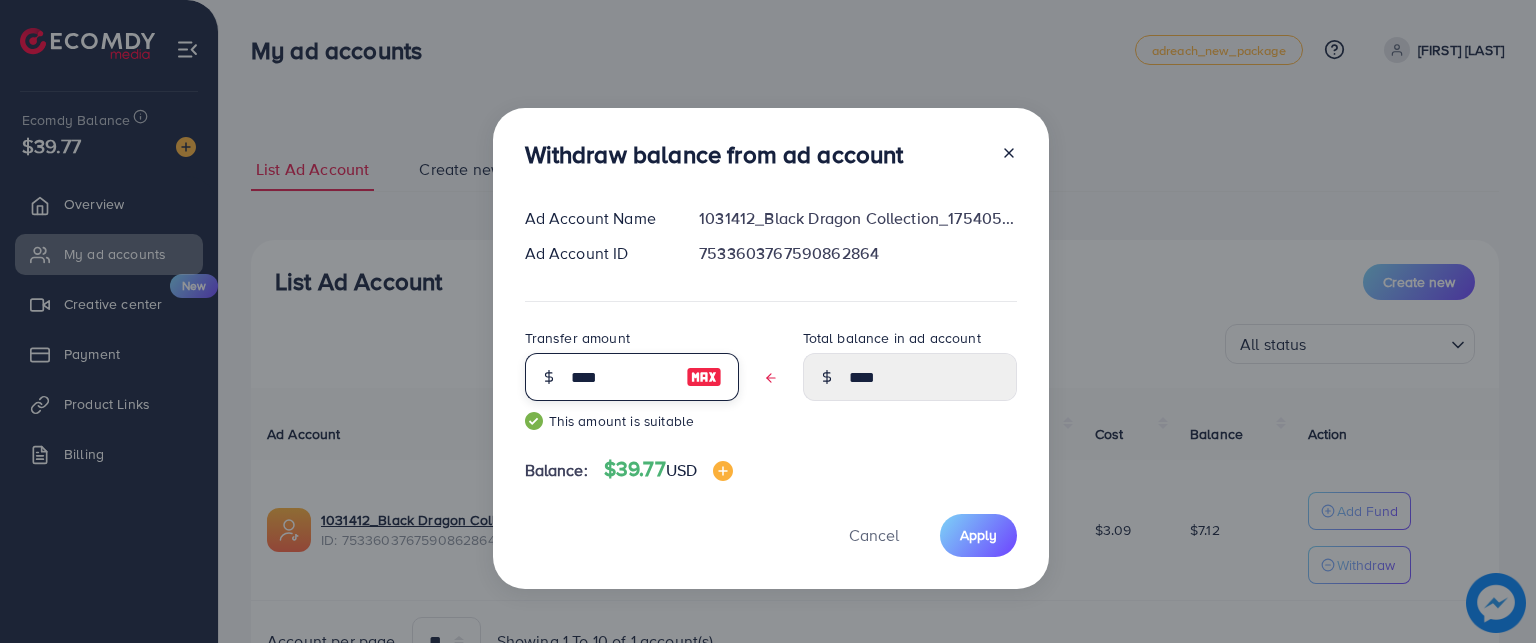 type on "***" 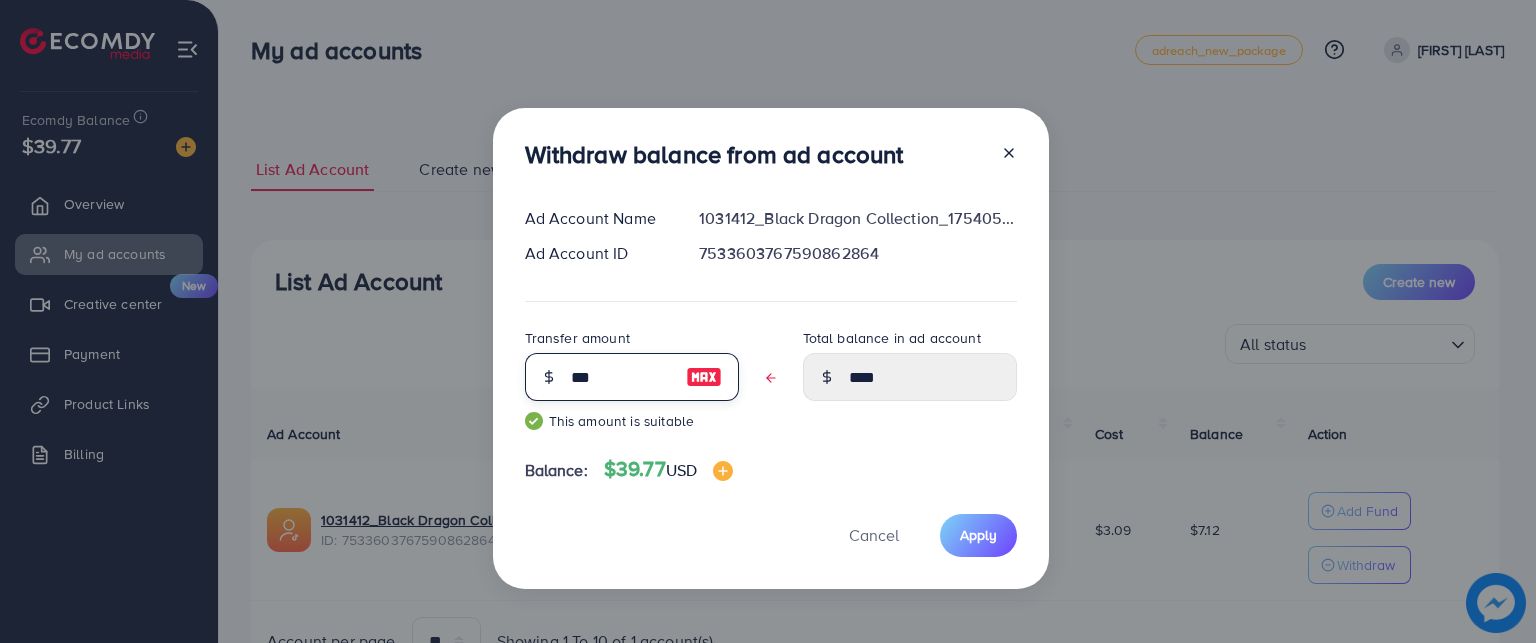 type on "****" 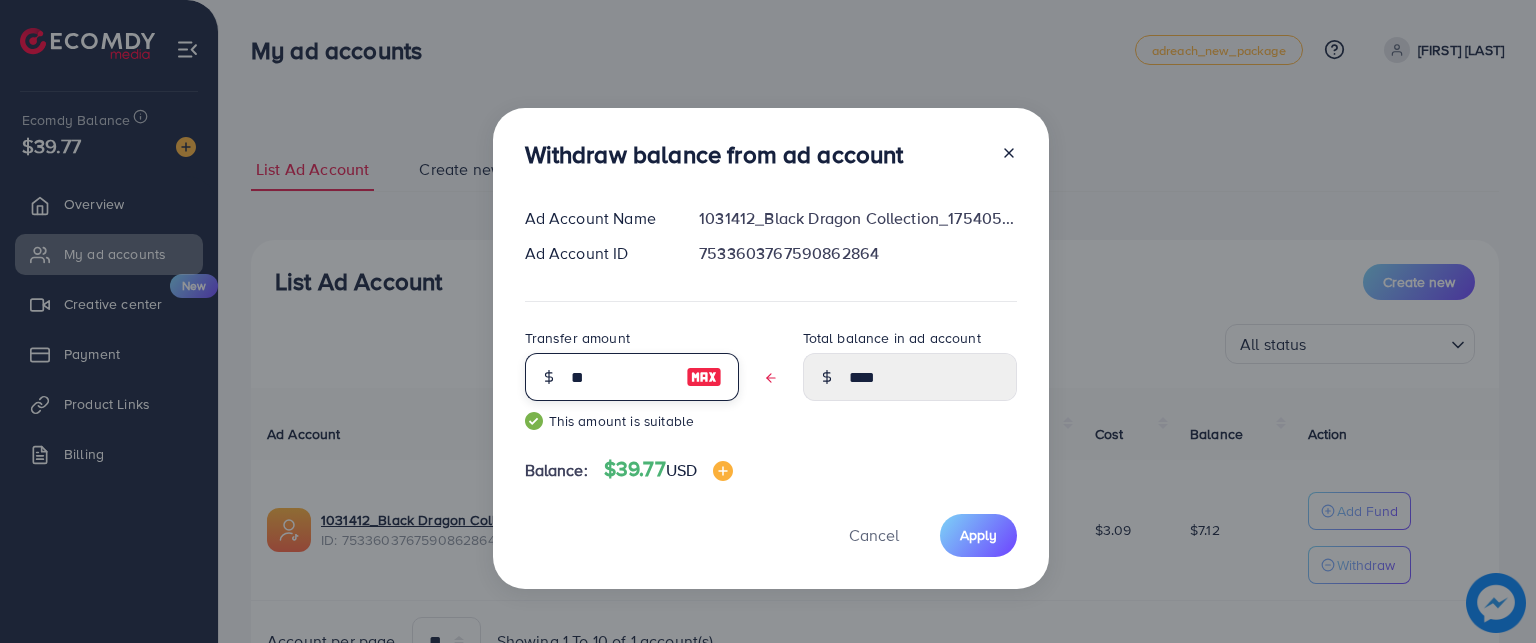 type on "****" 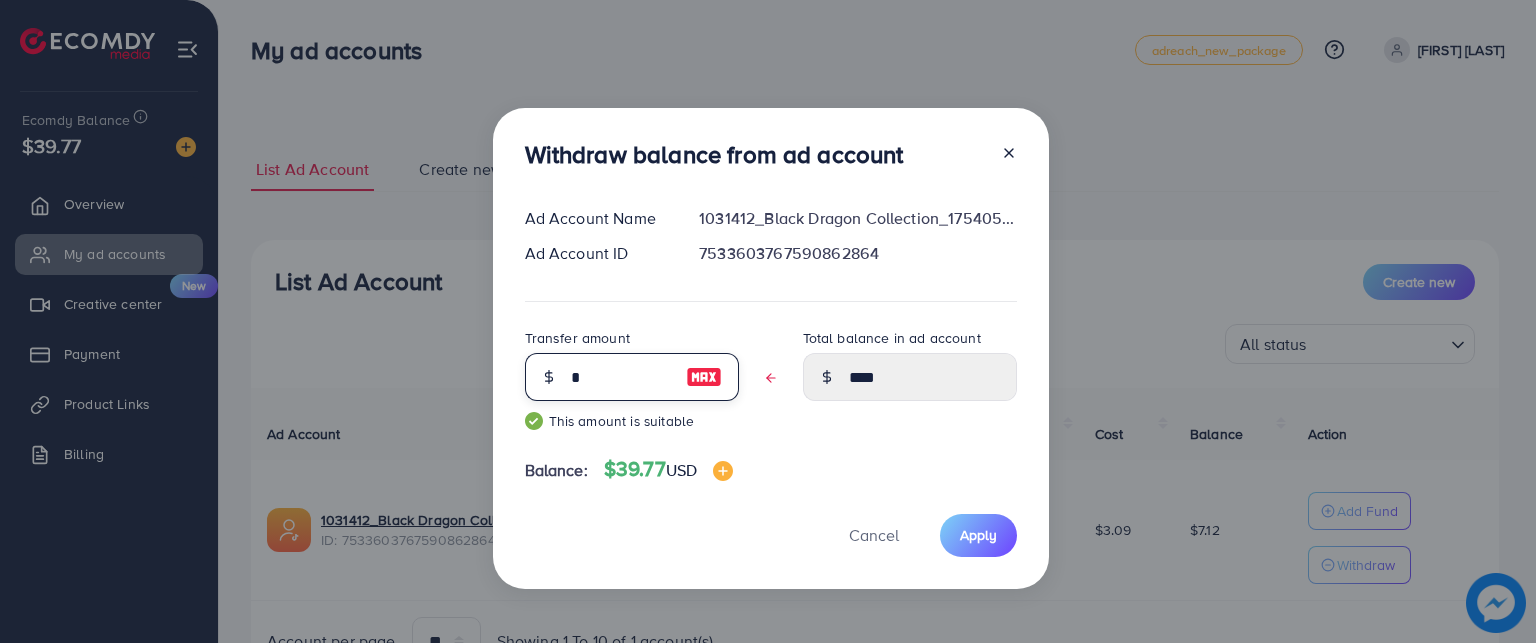 type 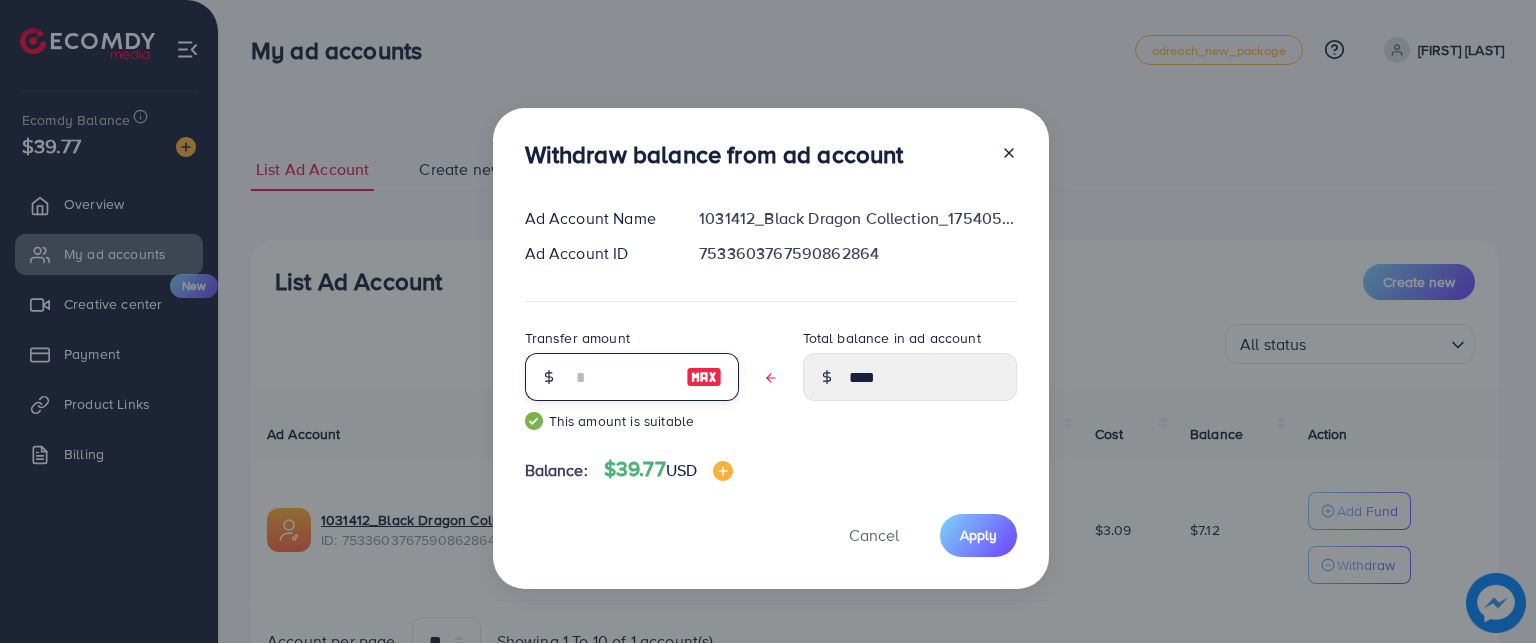 type on "****" 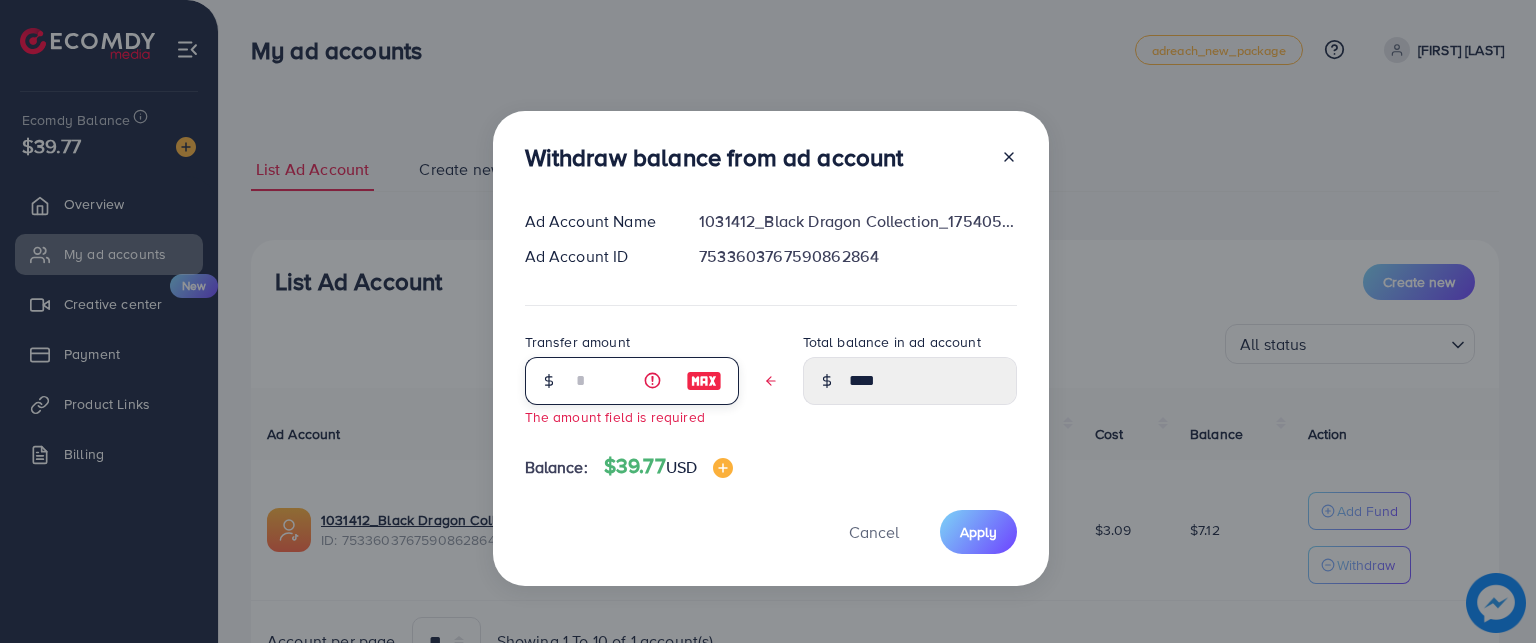 type on "*" 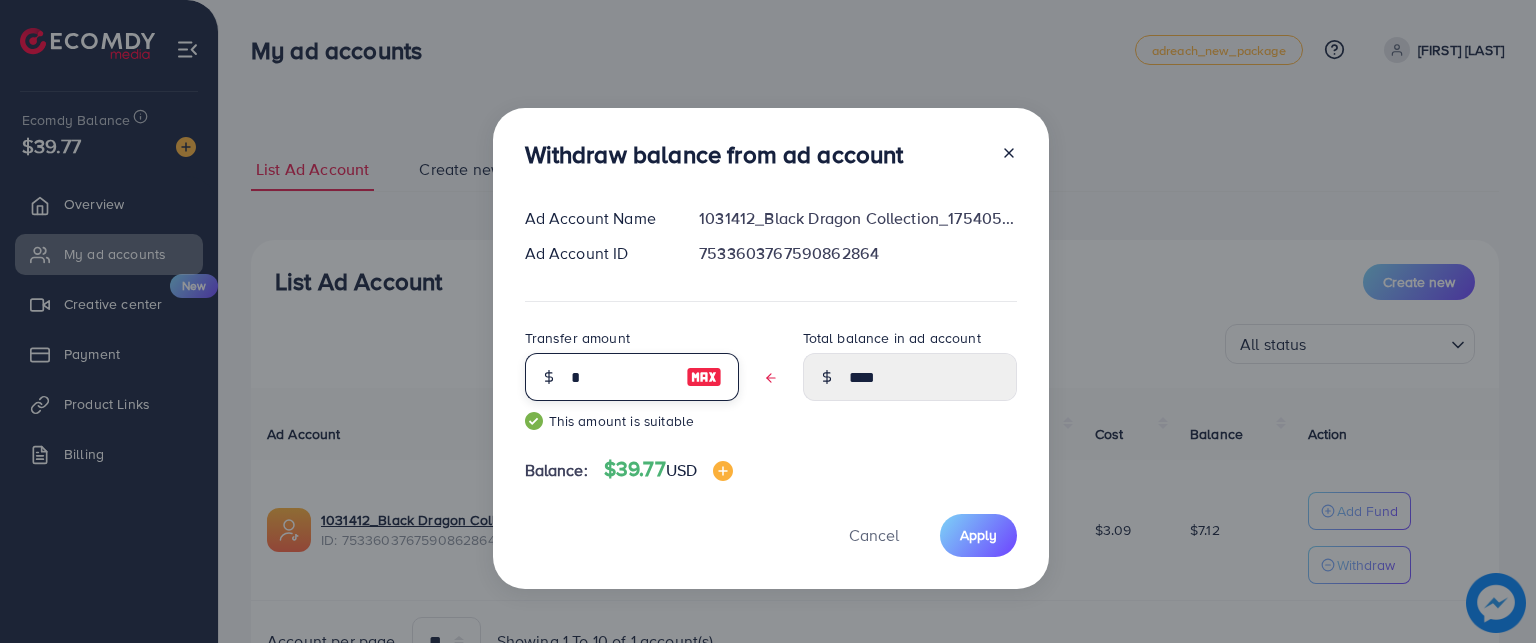 type on "****" 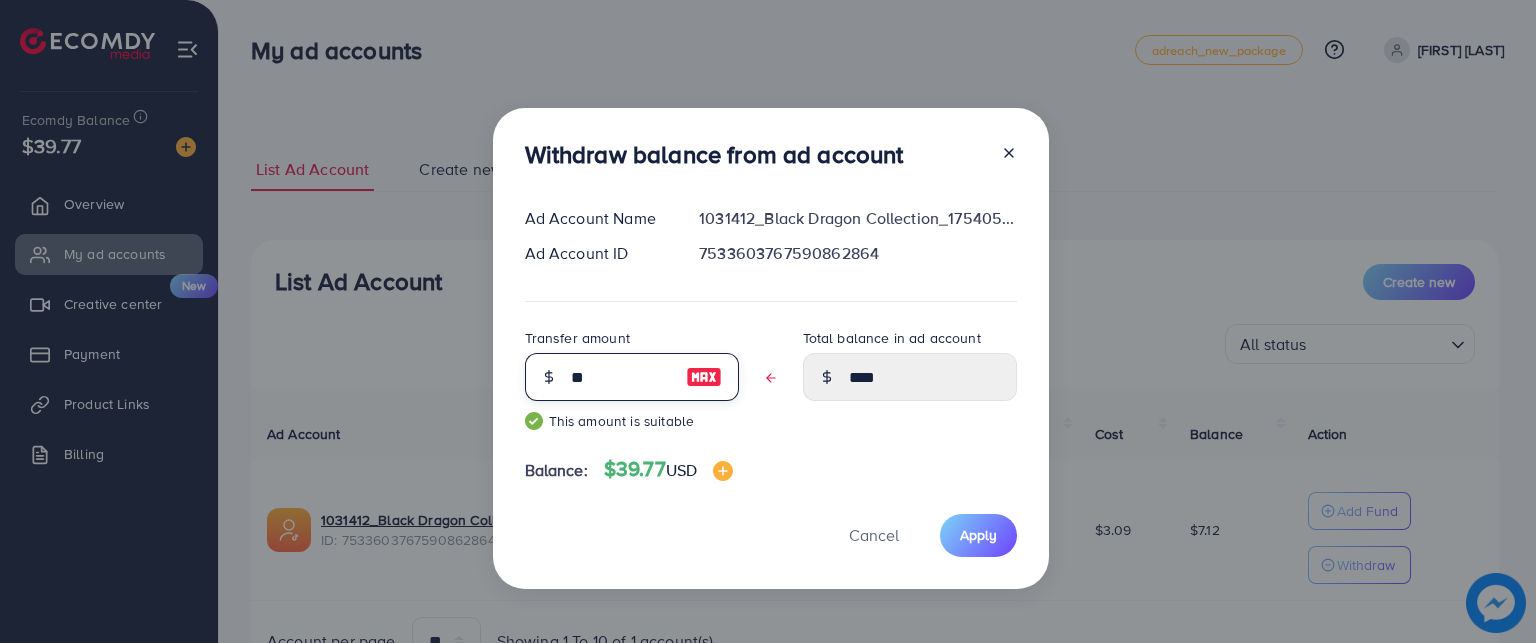 type on "***" 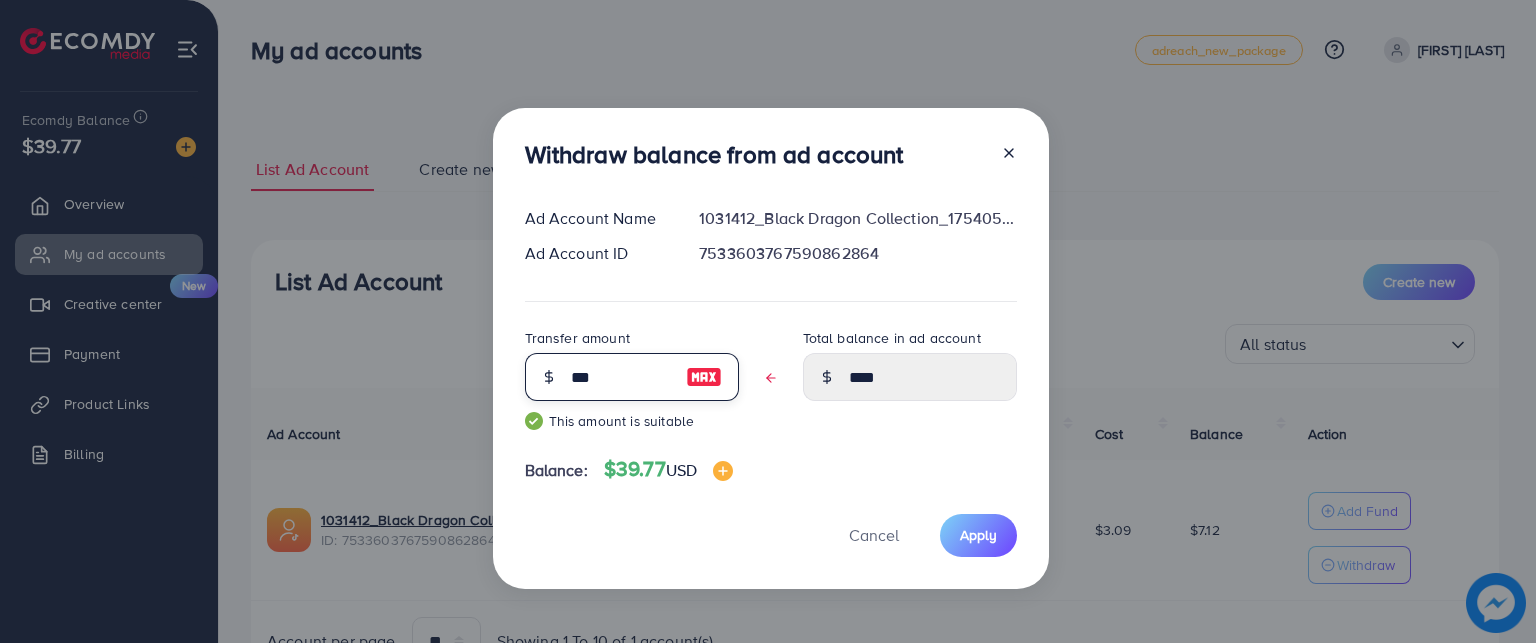 type on "****" 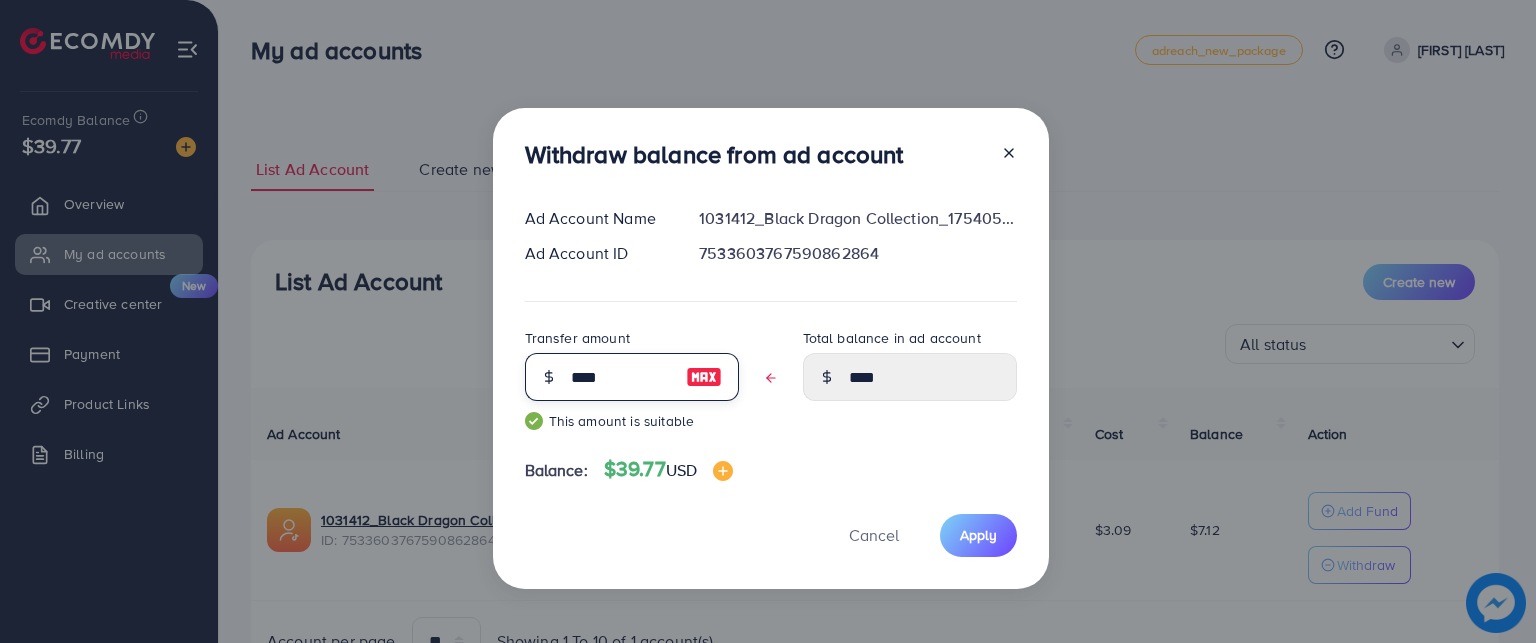 type on "****" 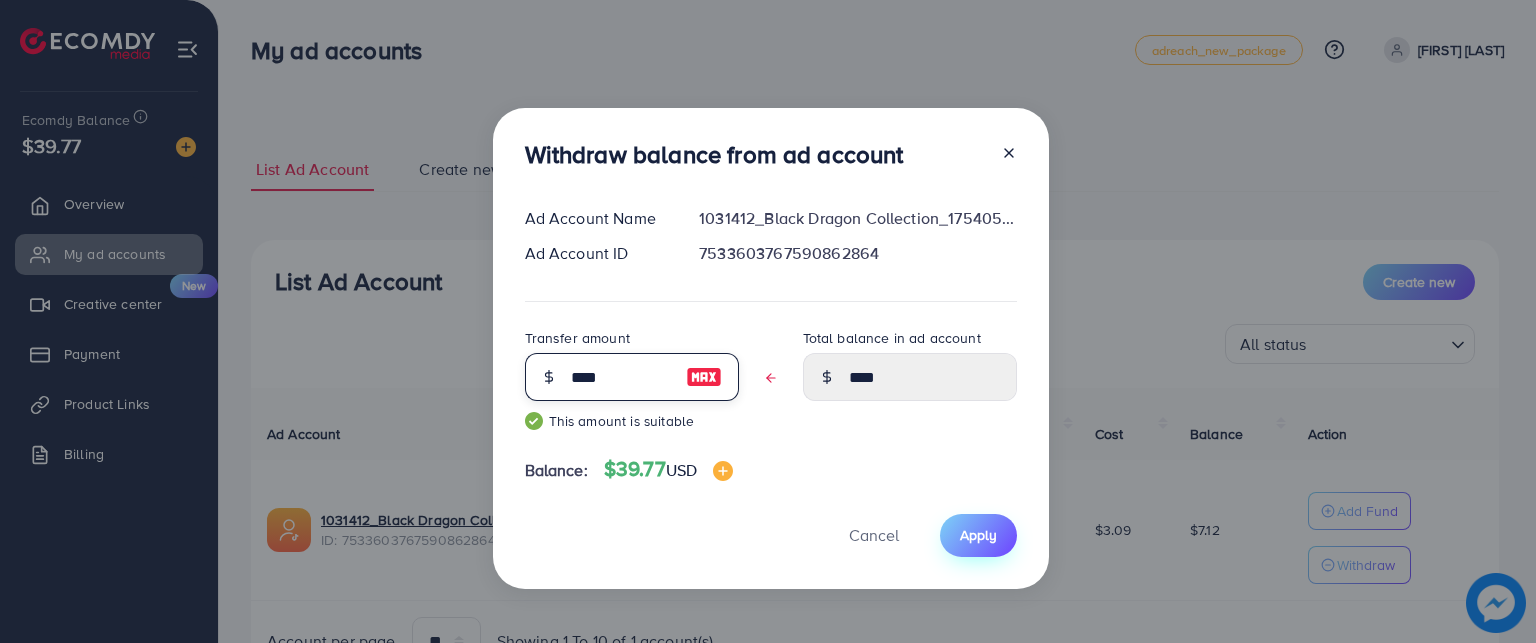 type on "****" 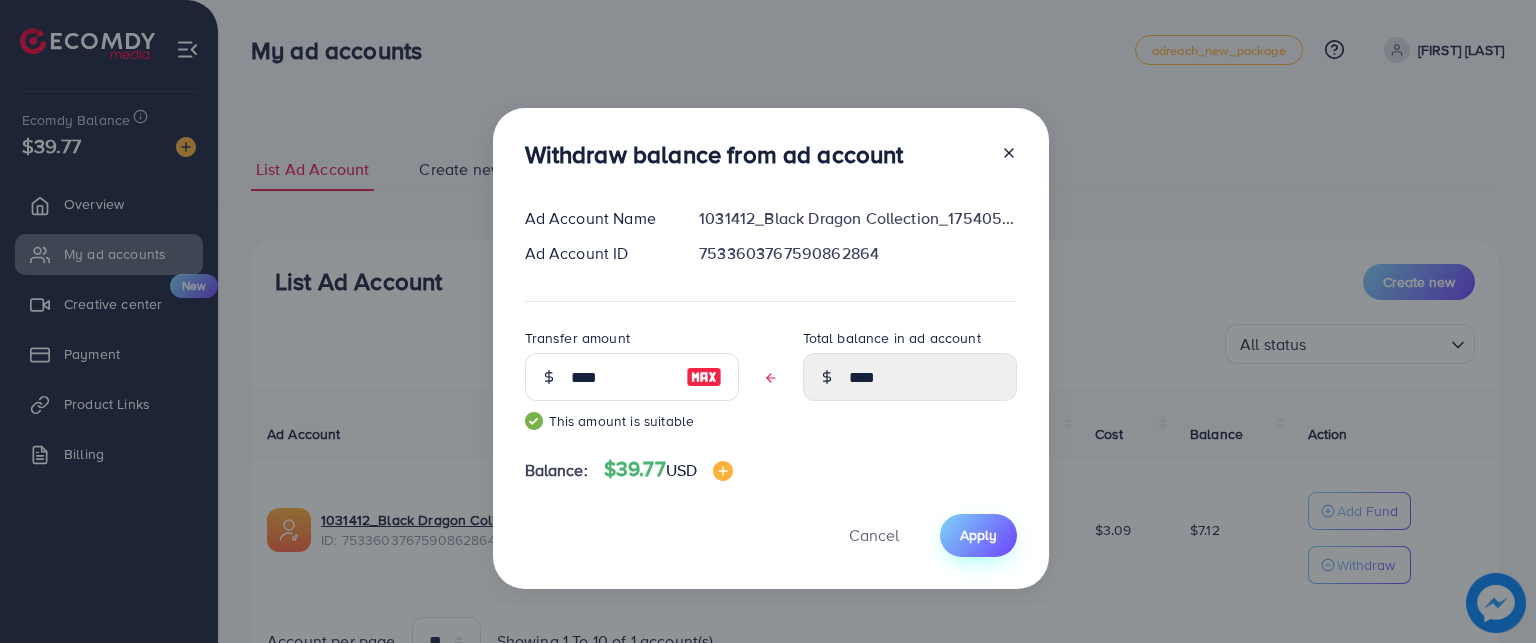 click on "Apply" at bounding box center [978, 535] 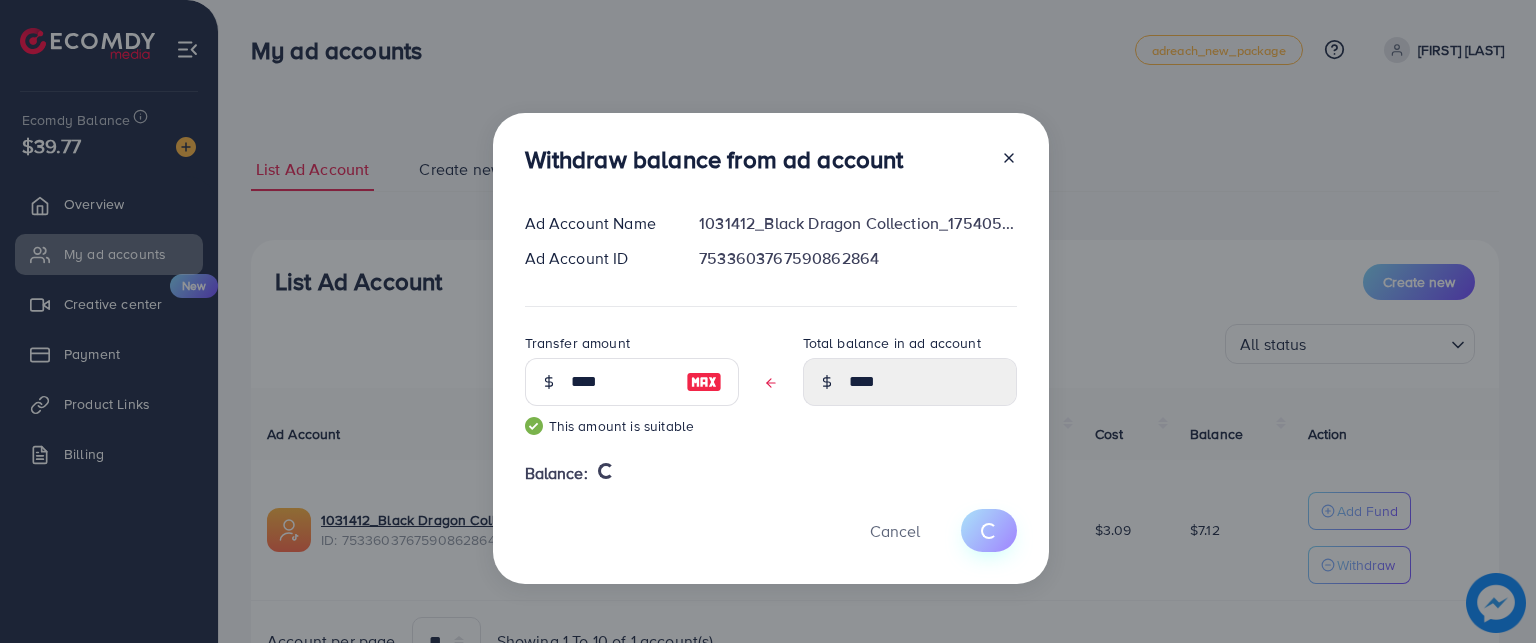 type 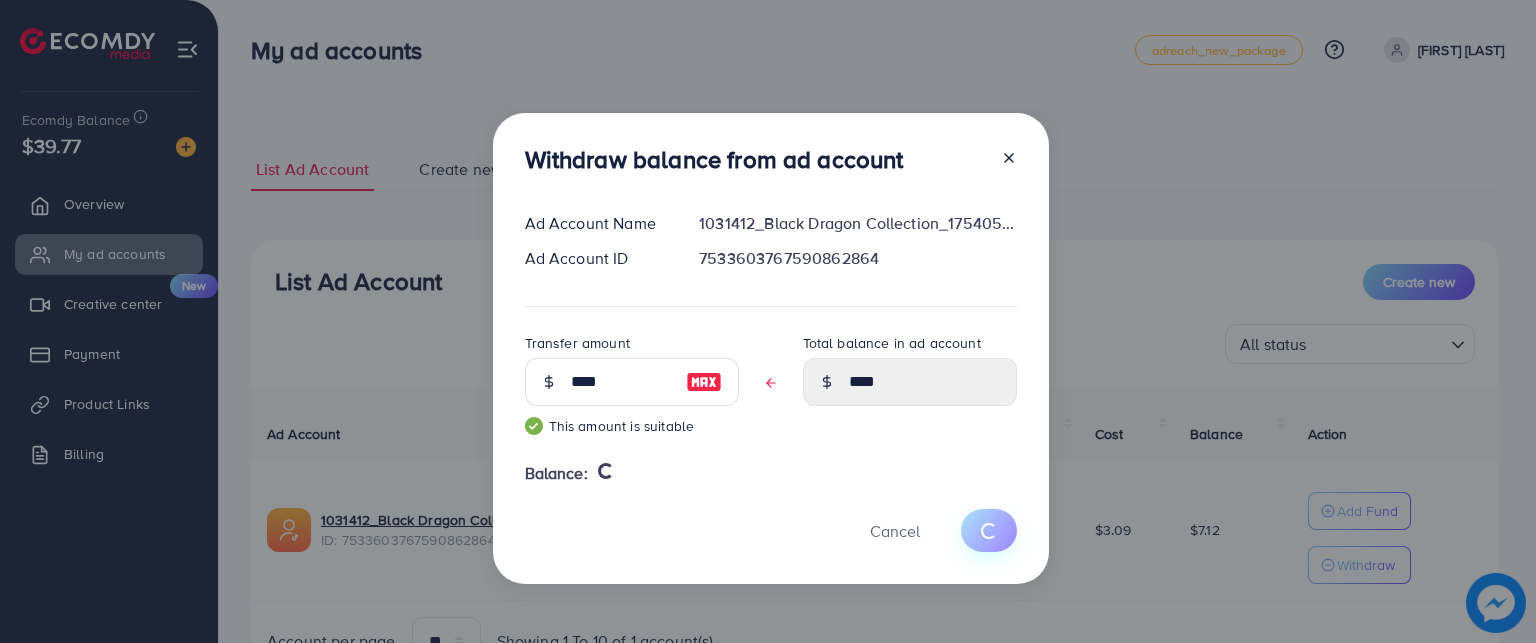 type on "****" 